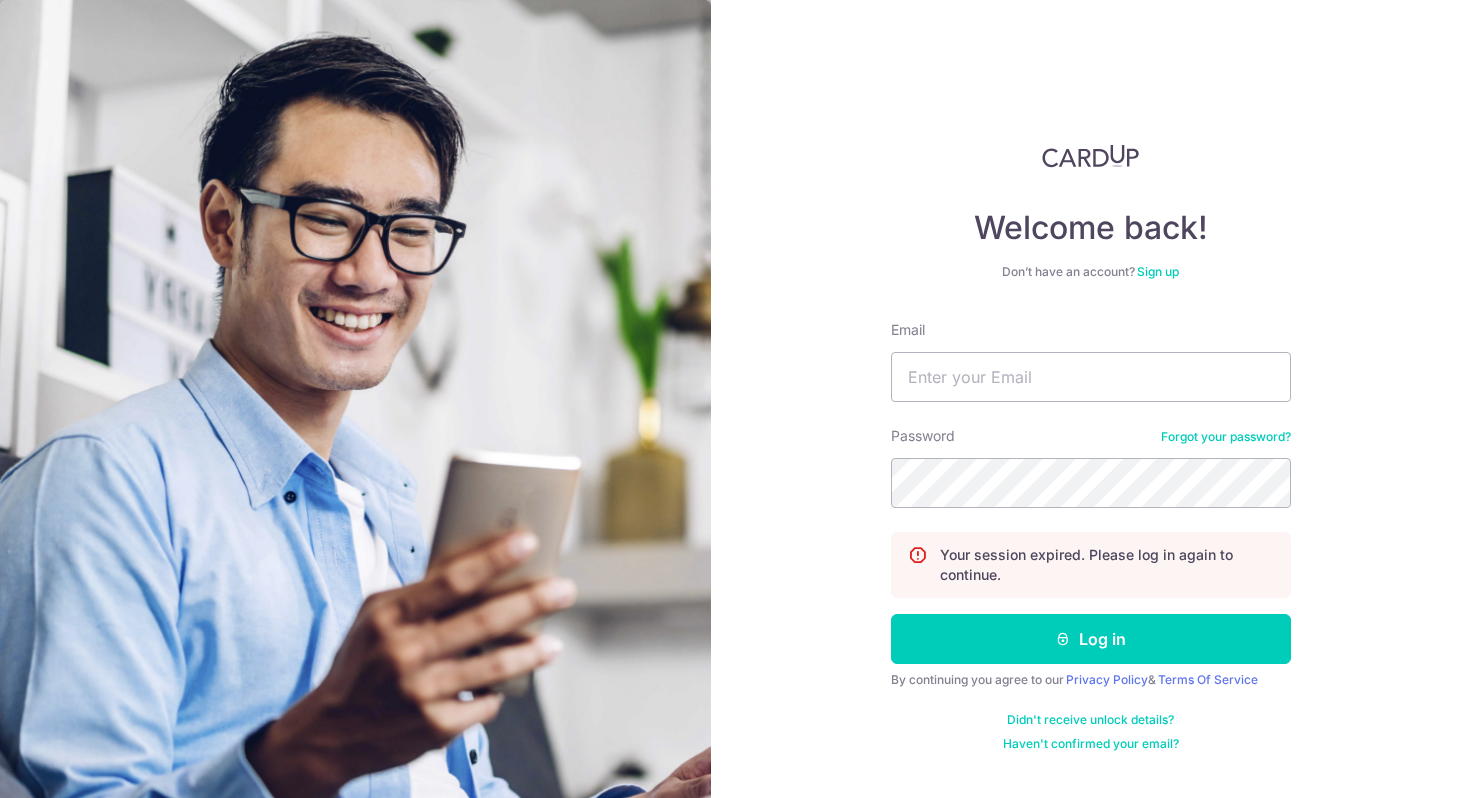 scroll, scrollTop: 0, scrollLeft: 0, axis: both 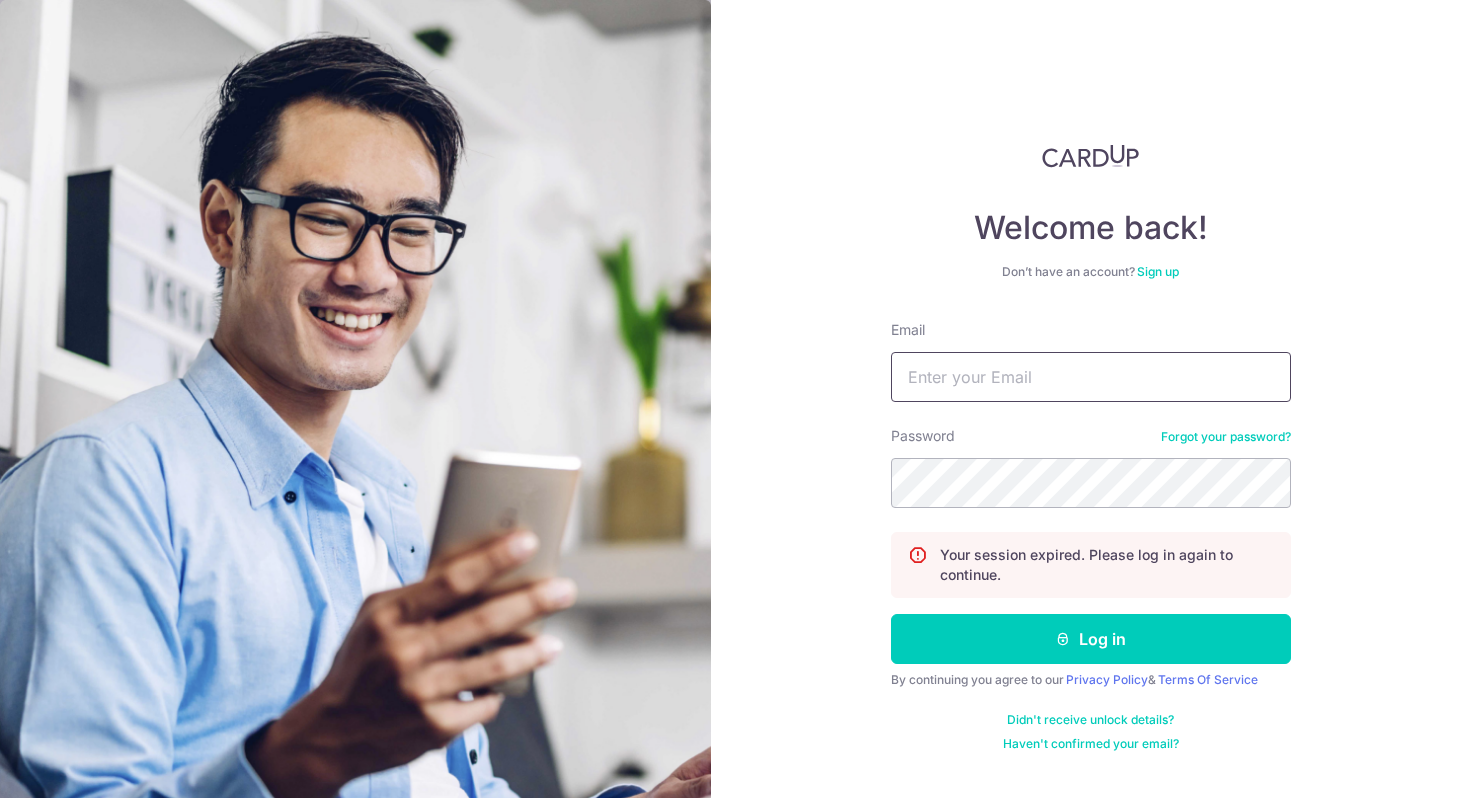 type on "[EMAIL]" 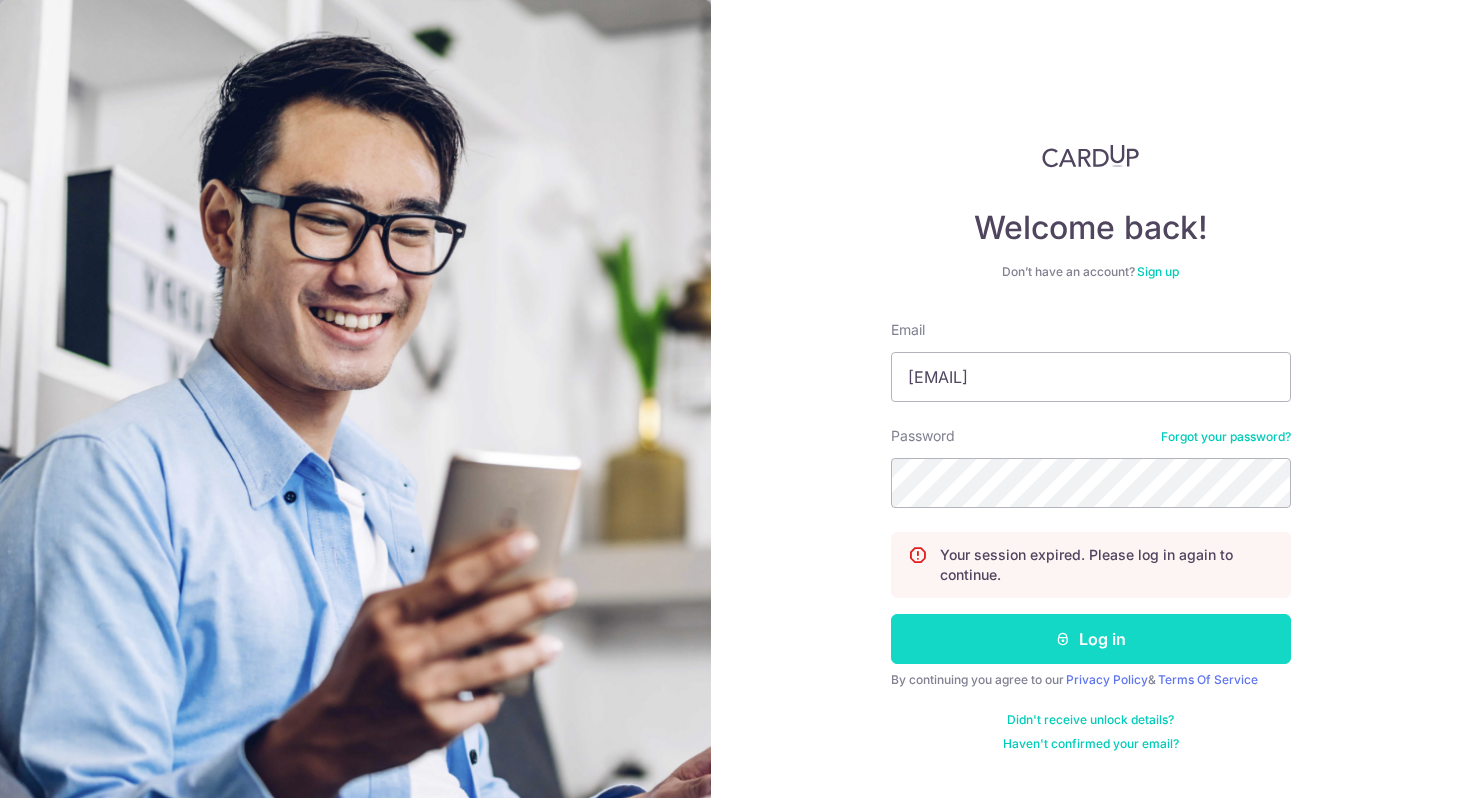 click on "Log in" at bounding box center [1091, 639] 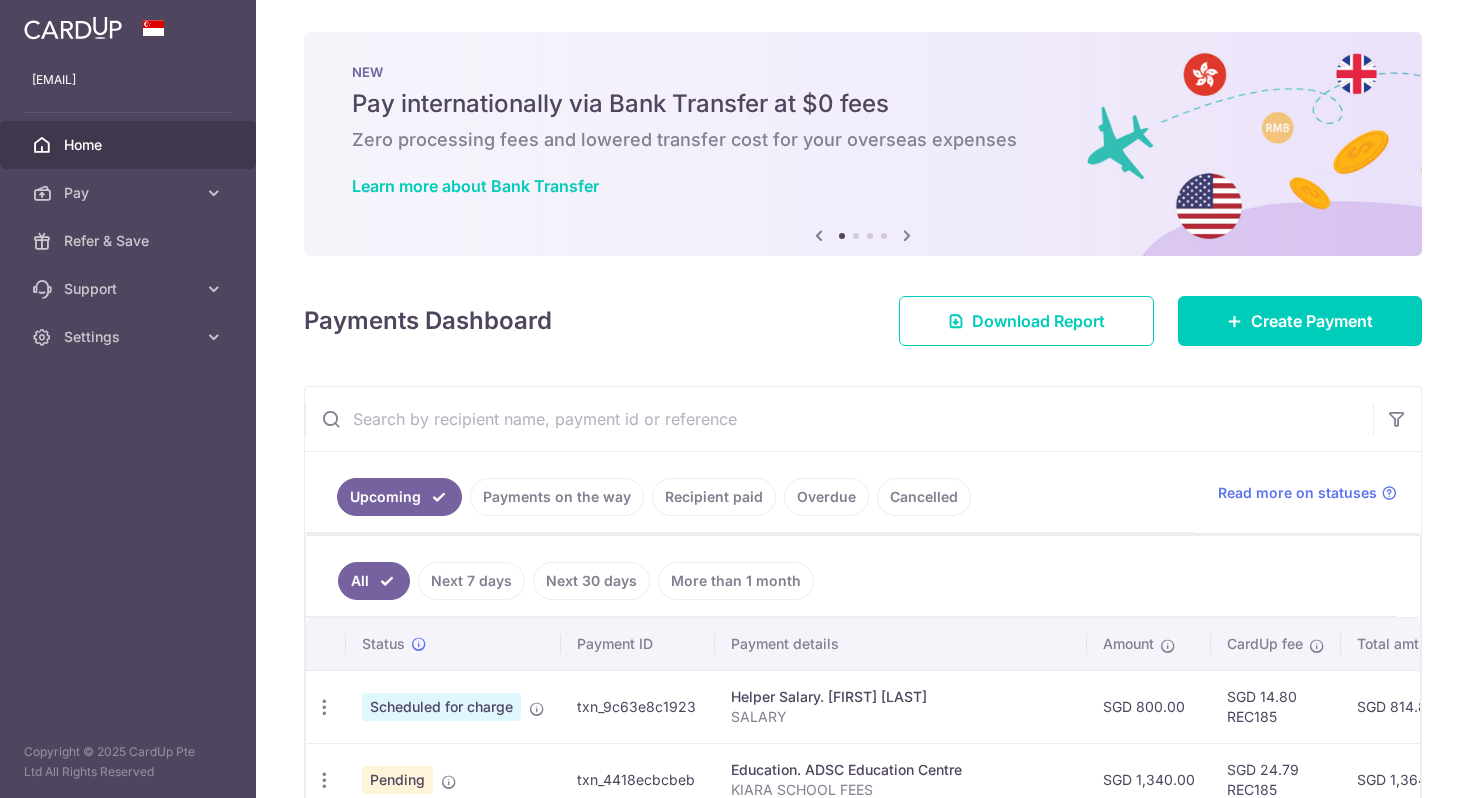 scroll, scrollTop: 0, scrollLeft: 0, axis: both 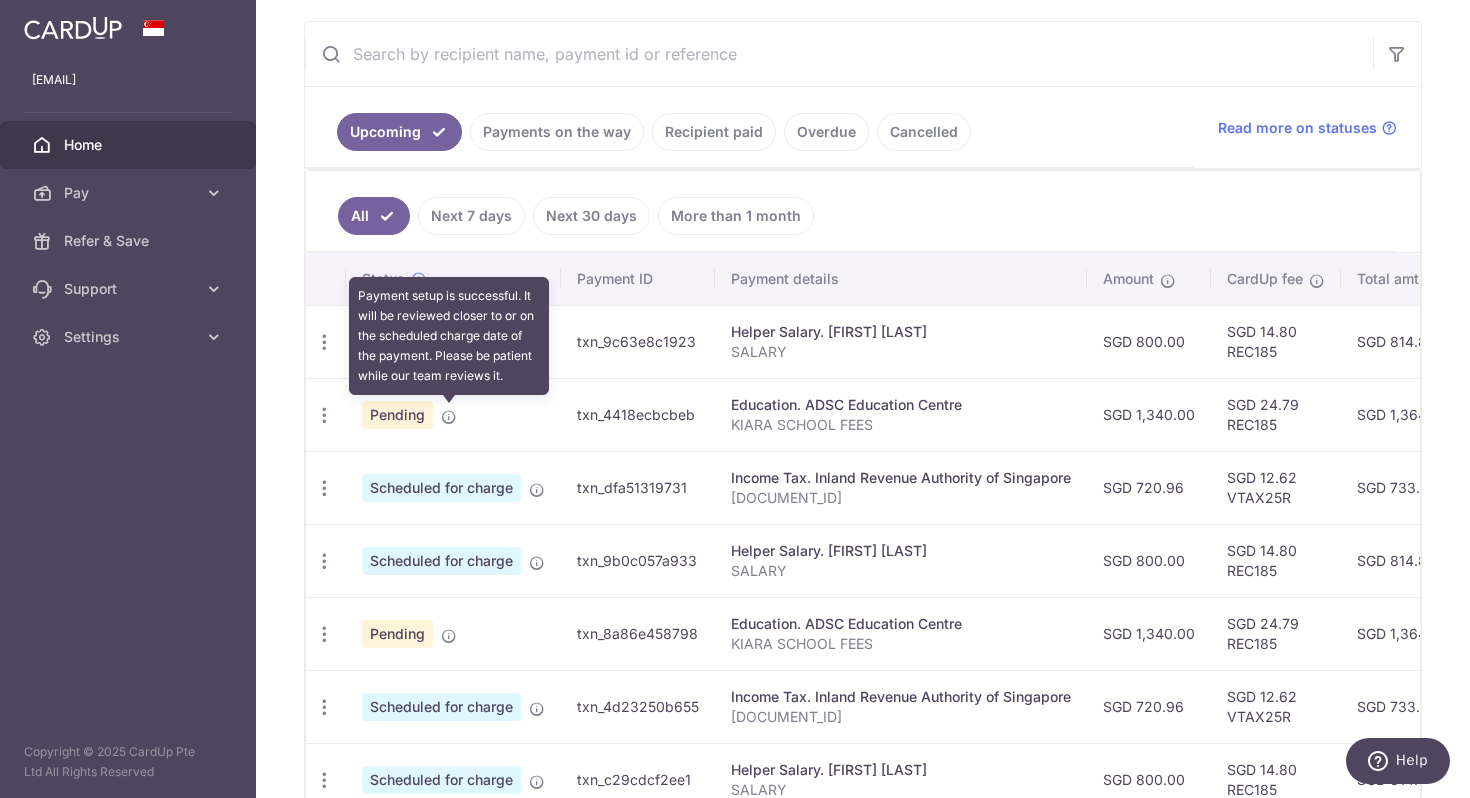 click at bounding box center [449, 417] 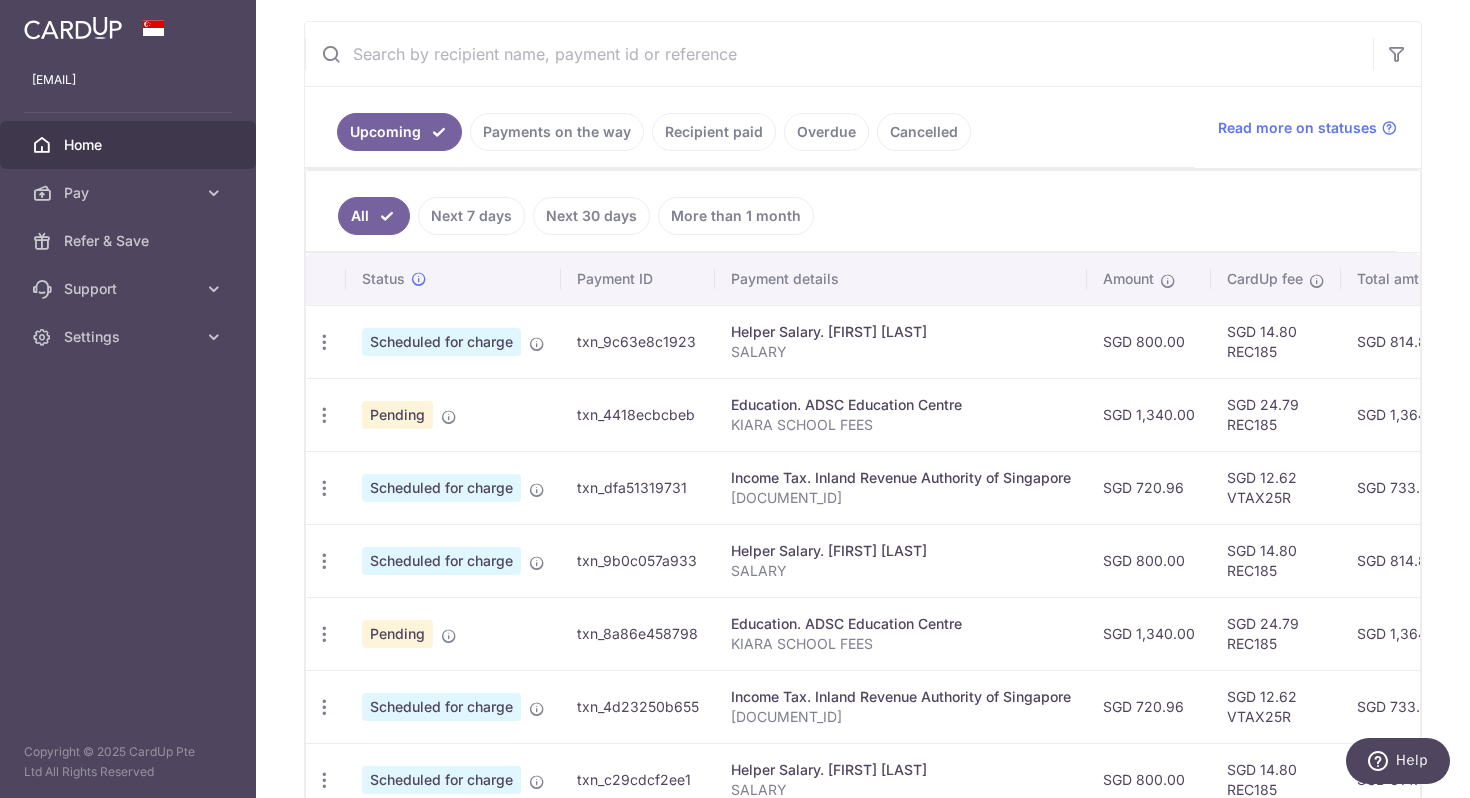 click on "Pending" at bounding box center (397, 415) 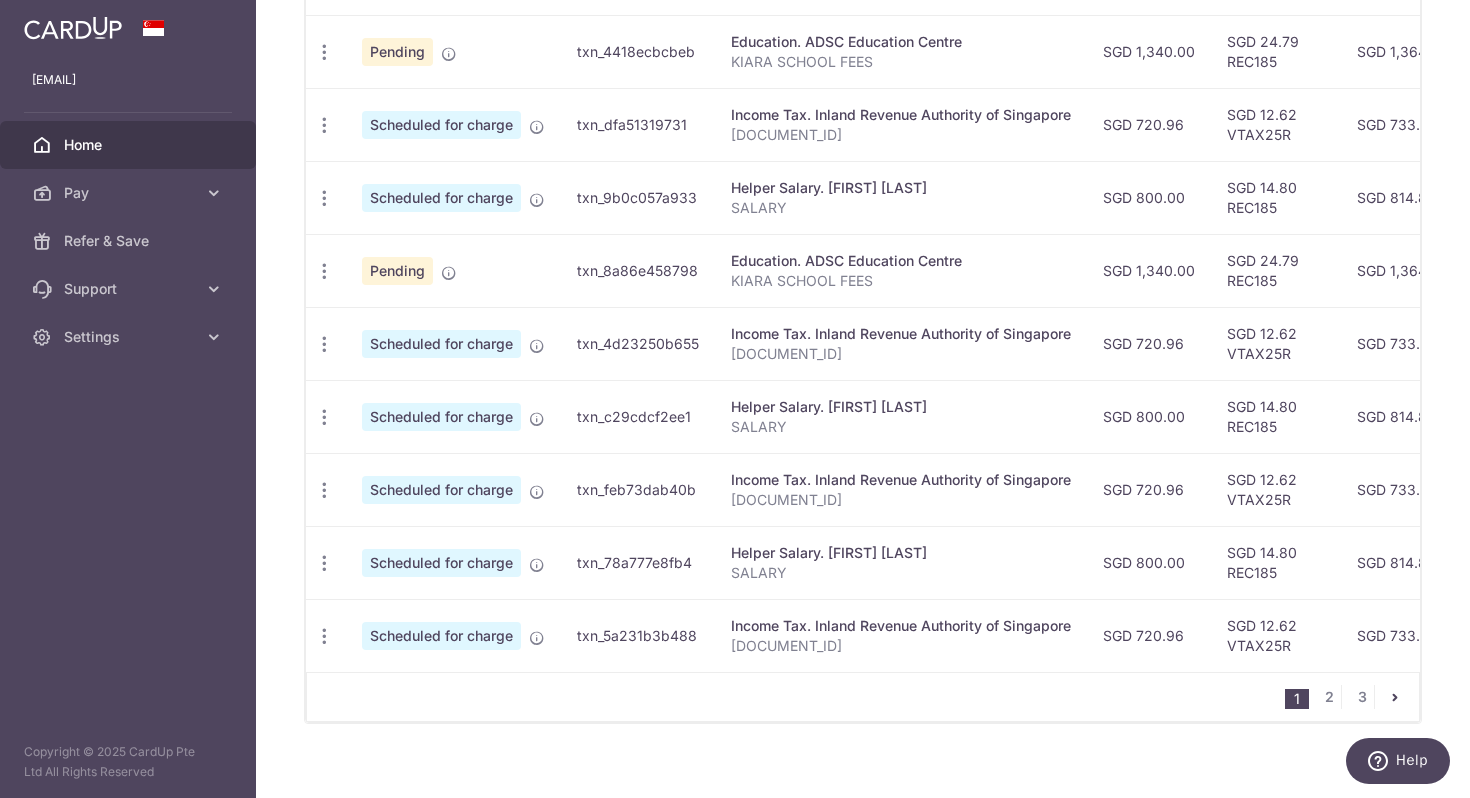 scroll, scrollTop: 733, scrollLeft: 0, axis: vertical 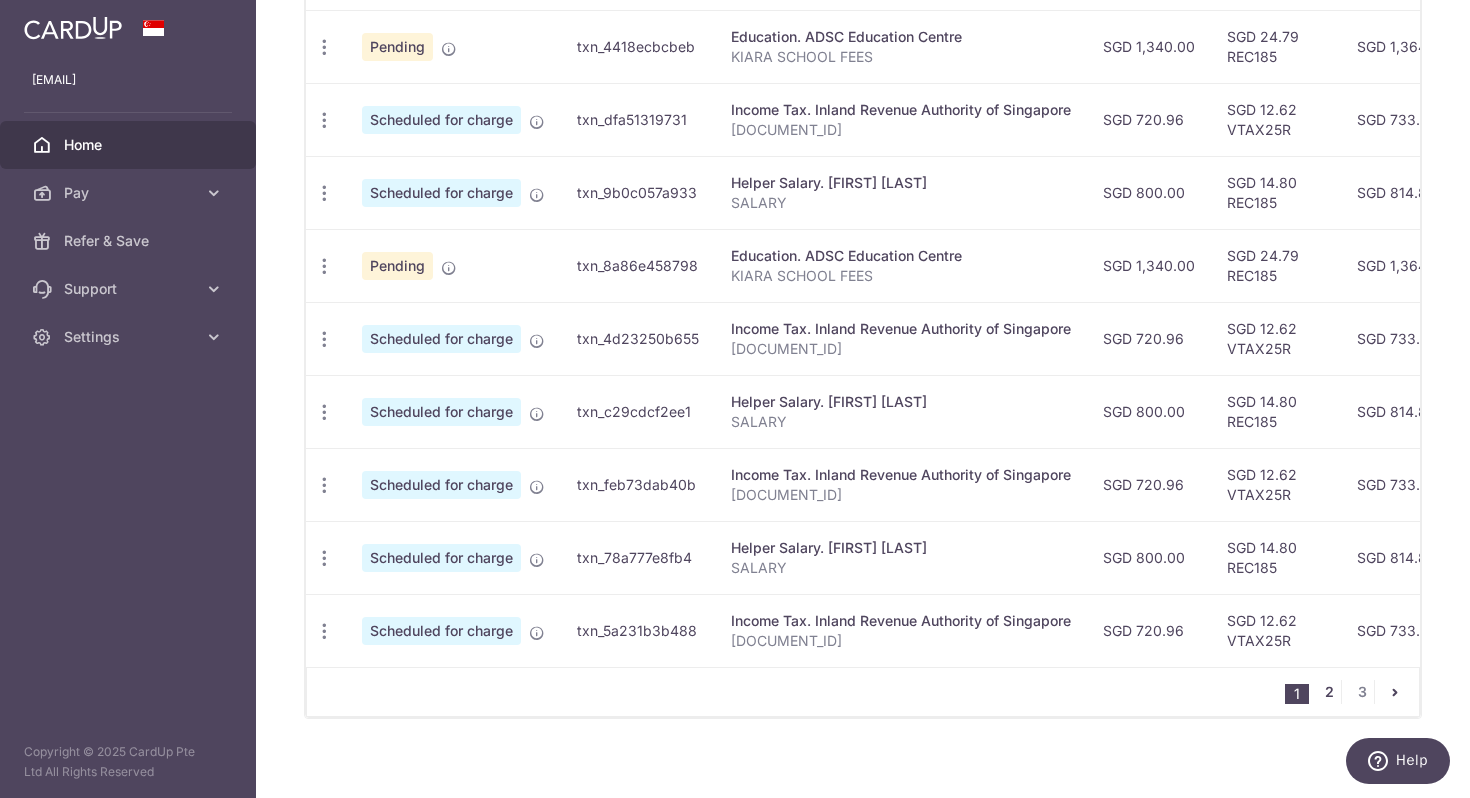 click on "2" at bounding box center (1329, 692) 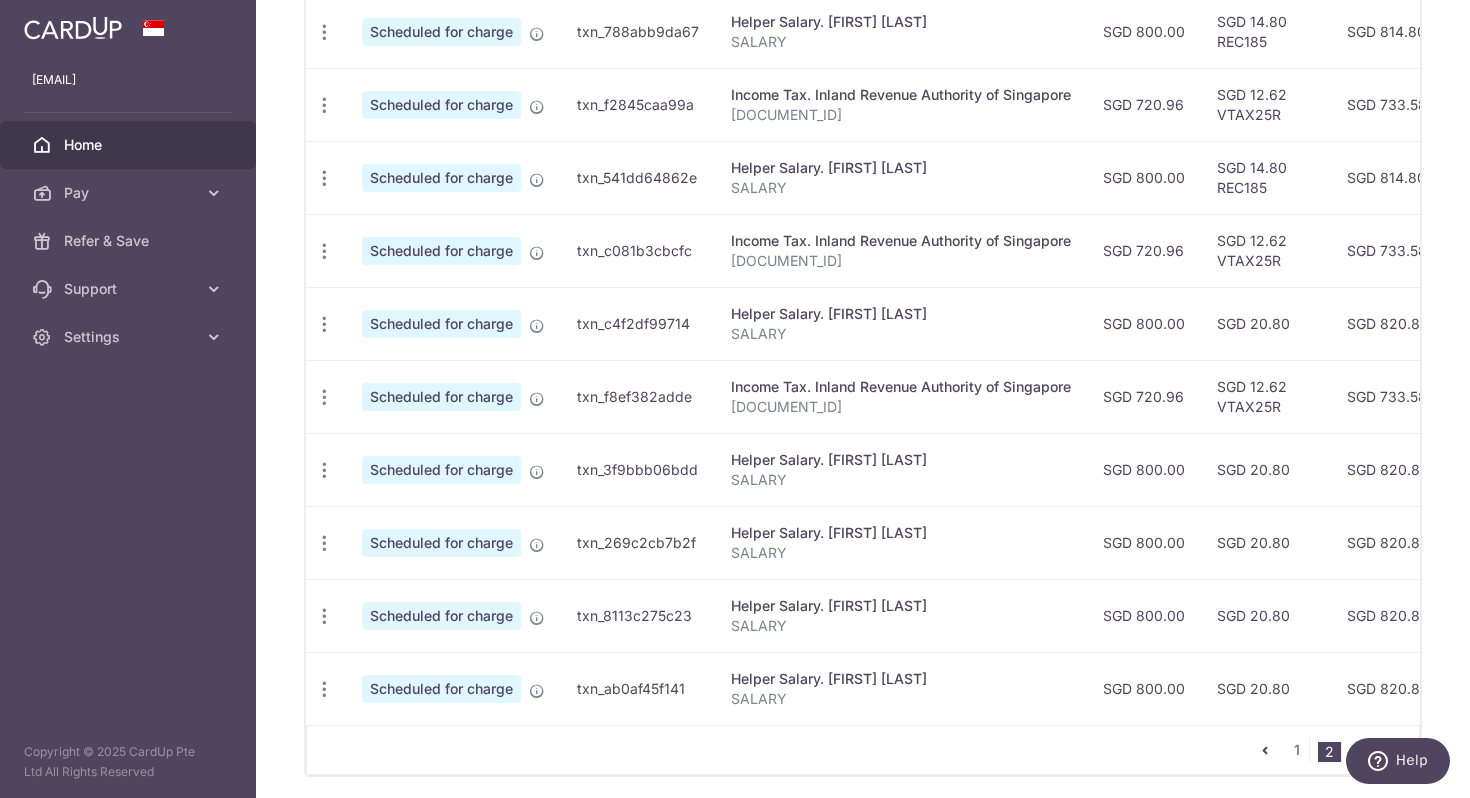 scroll, scrollTop: 748, scrollLeft: 0, axis: vertical 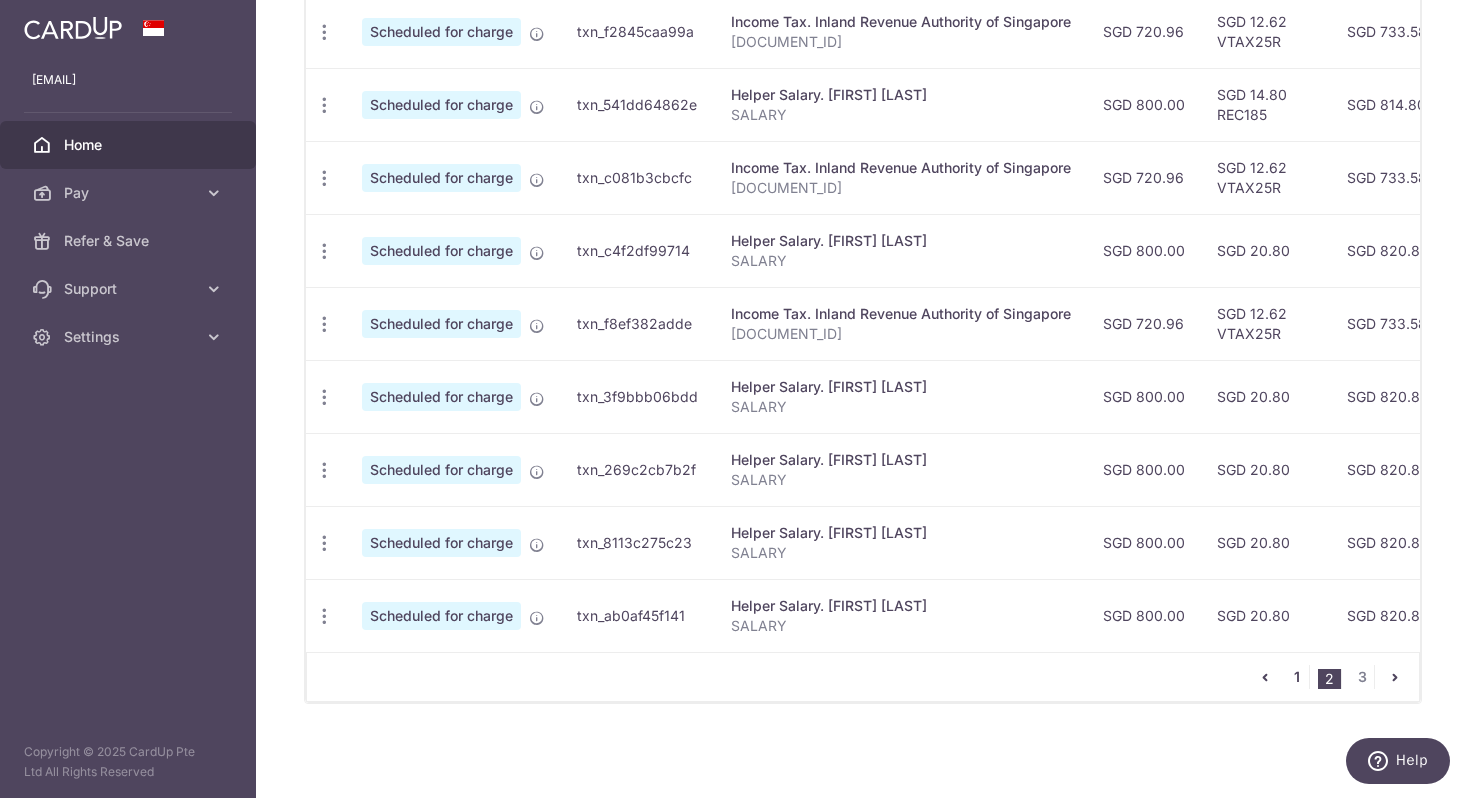 click on "1" at bounding box center [1297, 677] 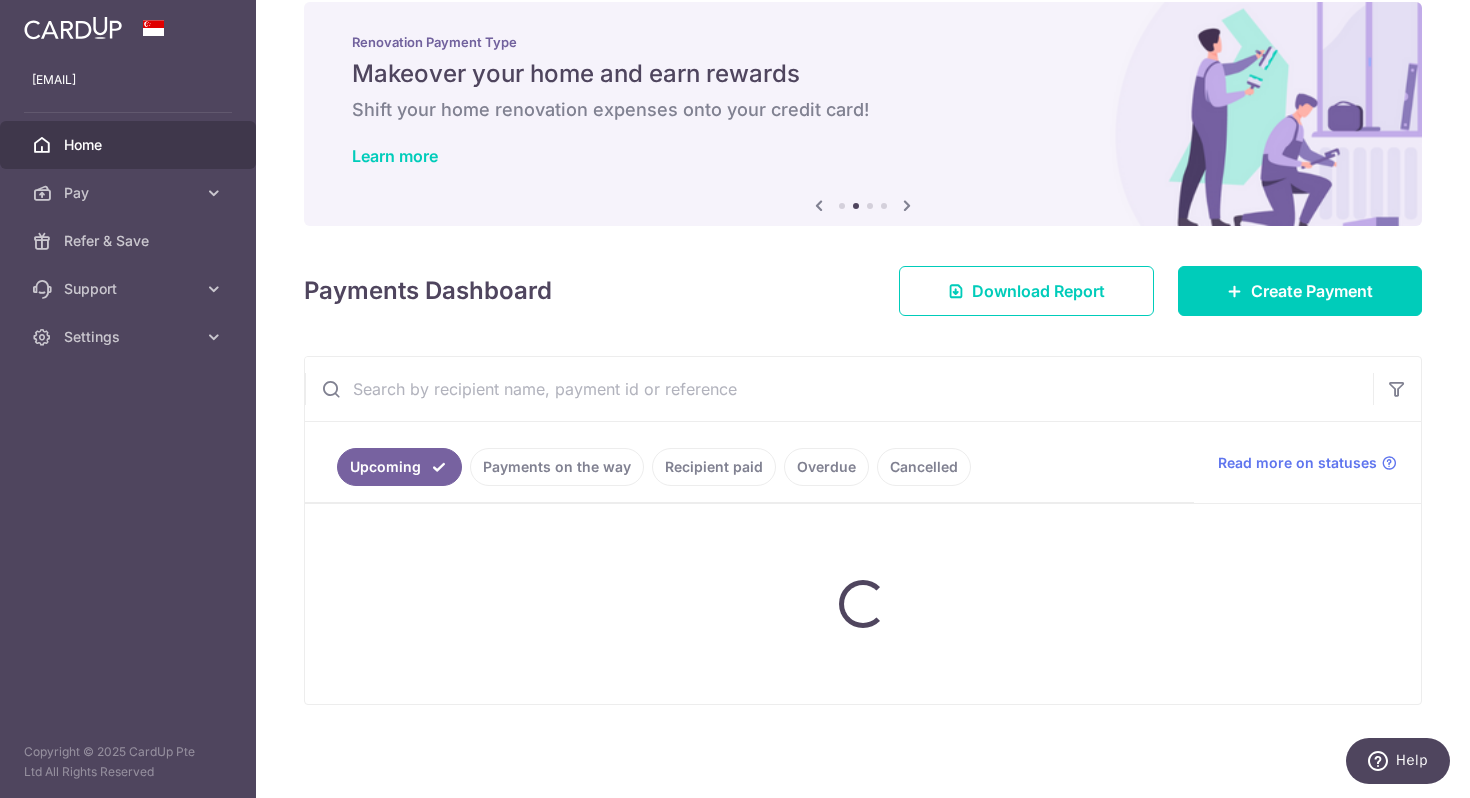 click on "Recipient paid" at bounding box center (714, 467) 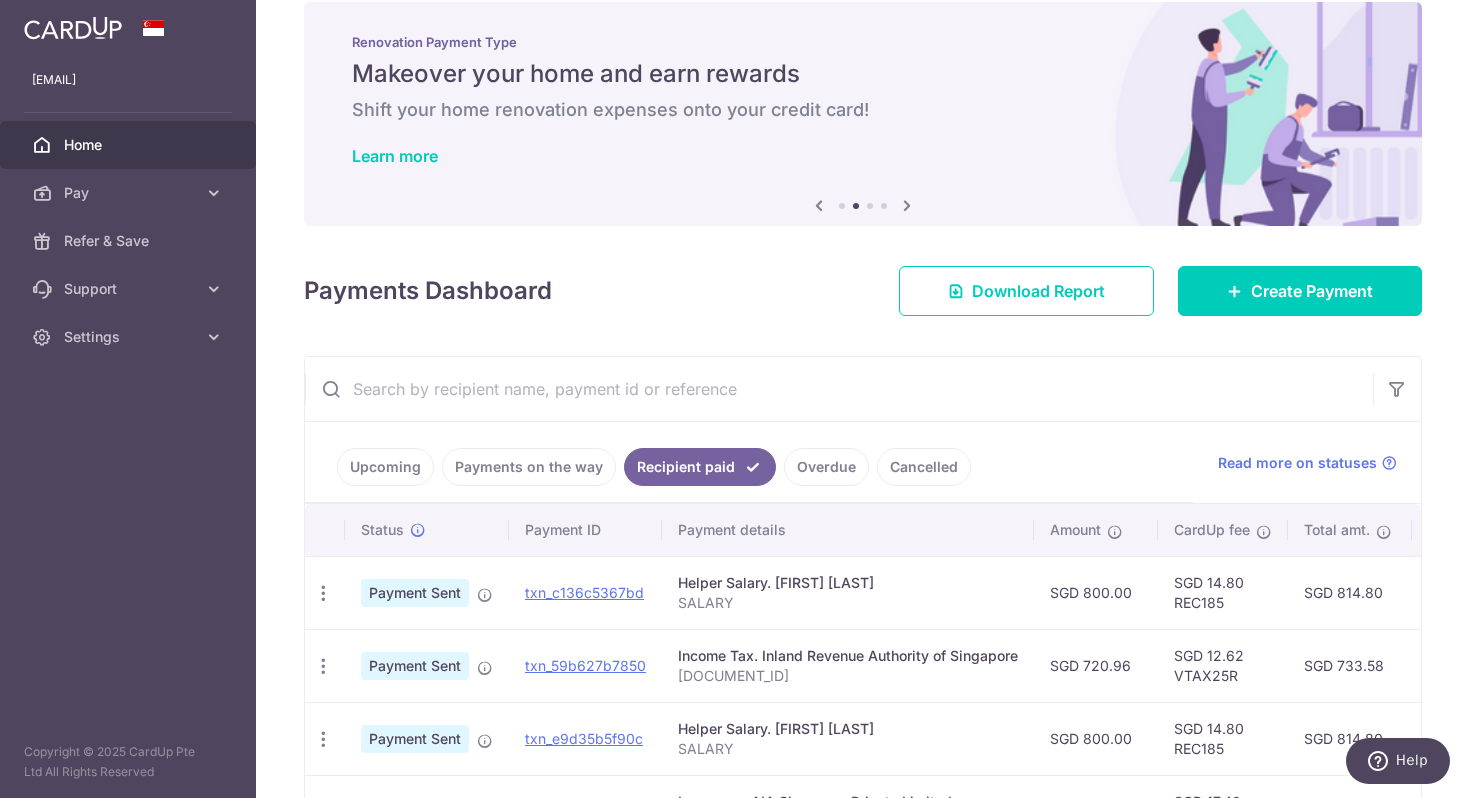 scroll, scrollTop: 177, scrollLeft: 0, axis: vertical 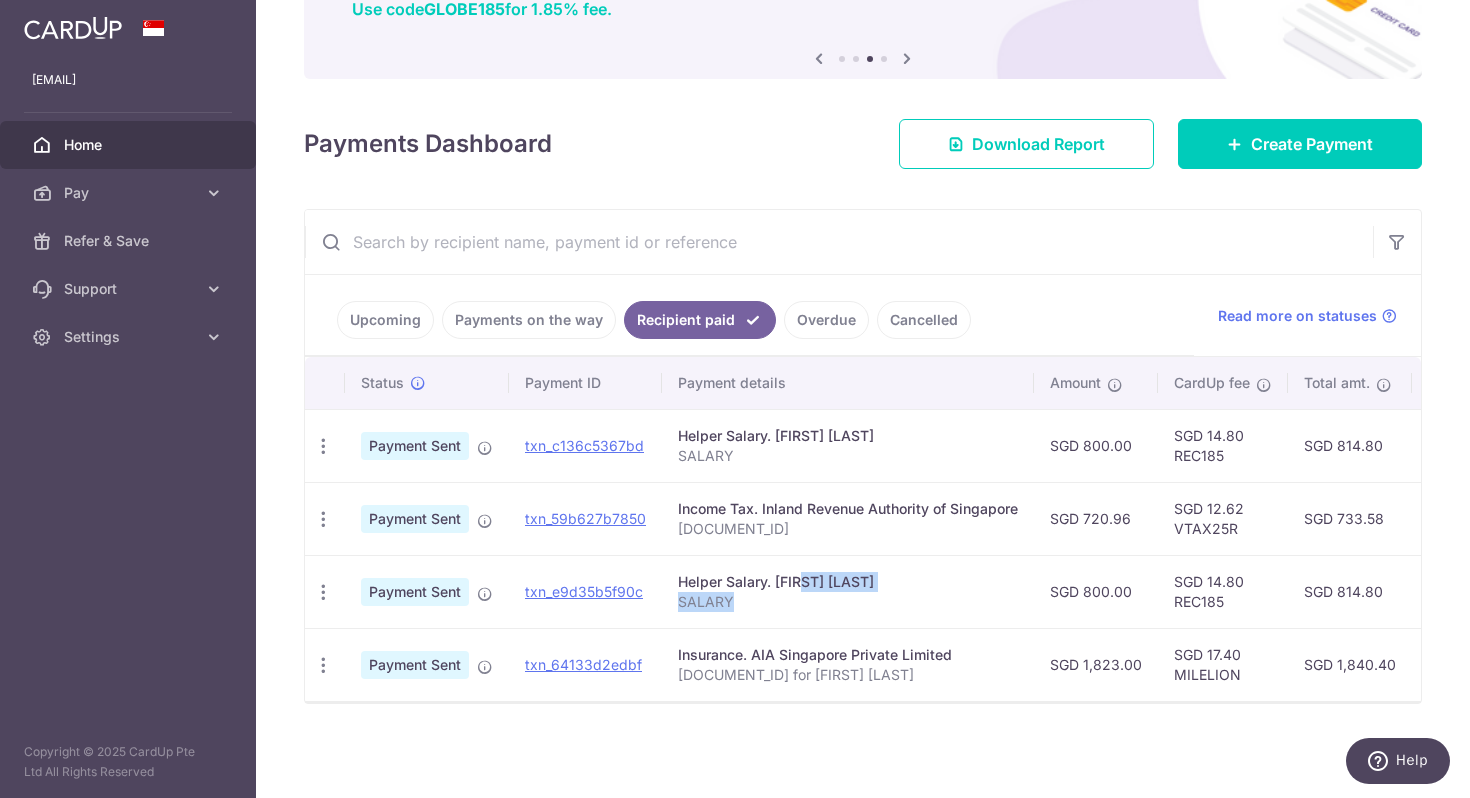 drag, startPoint x: 778, startPoint y: 601, endPoint x: 749, endPoint y: 578, distance: 37.01351 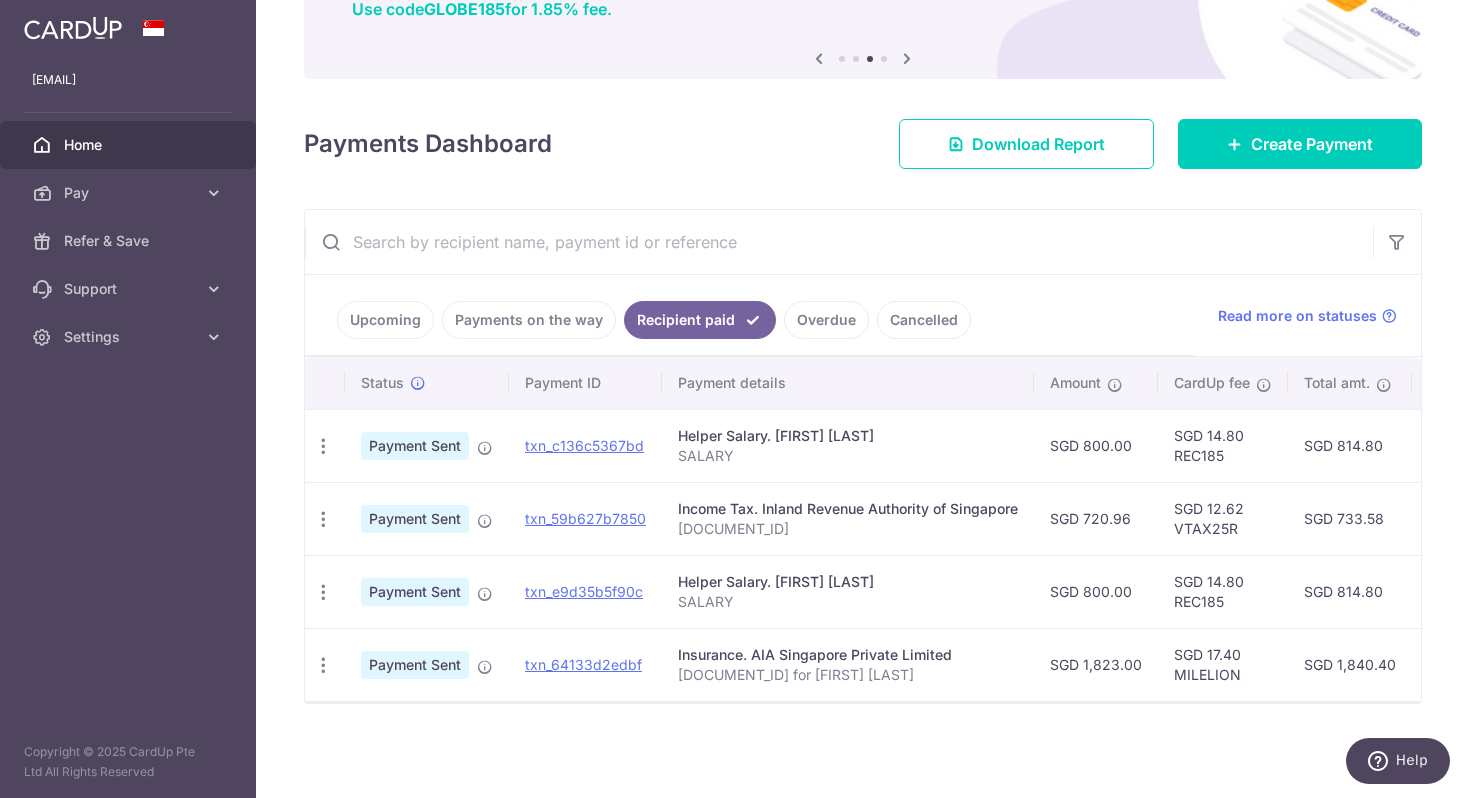 click on "Upcoming" at bounding box center (385, 320) 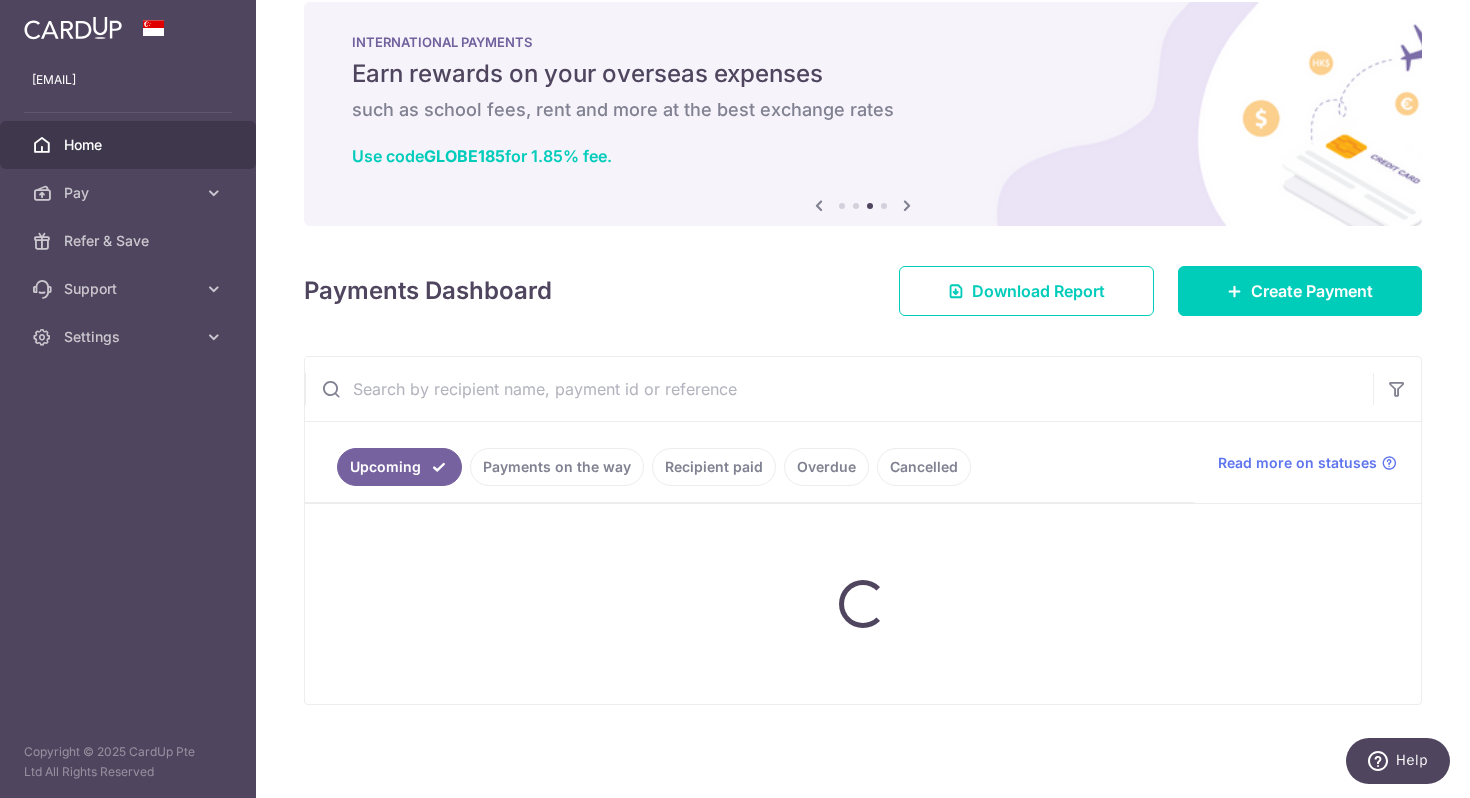 scroll, scrollTop: 177, scrollLeft: 0, axis: vertical 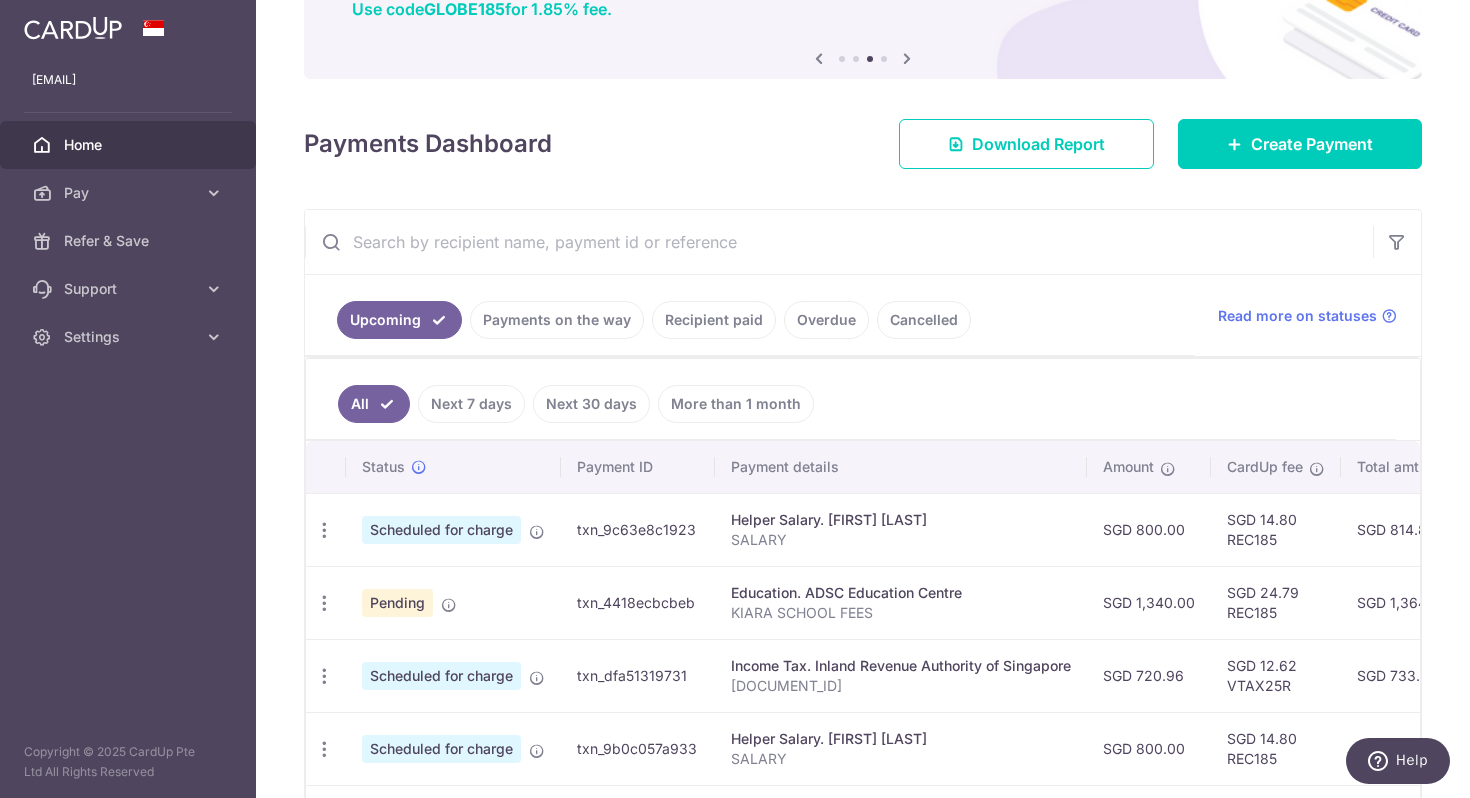 click on "Status" at bounding box center [453, 467] 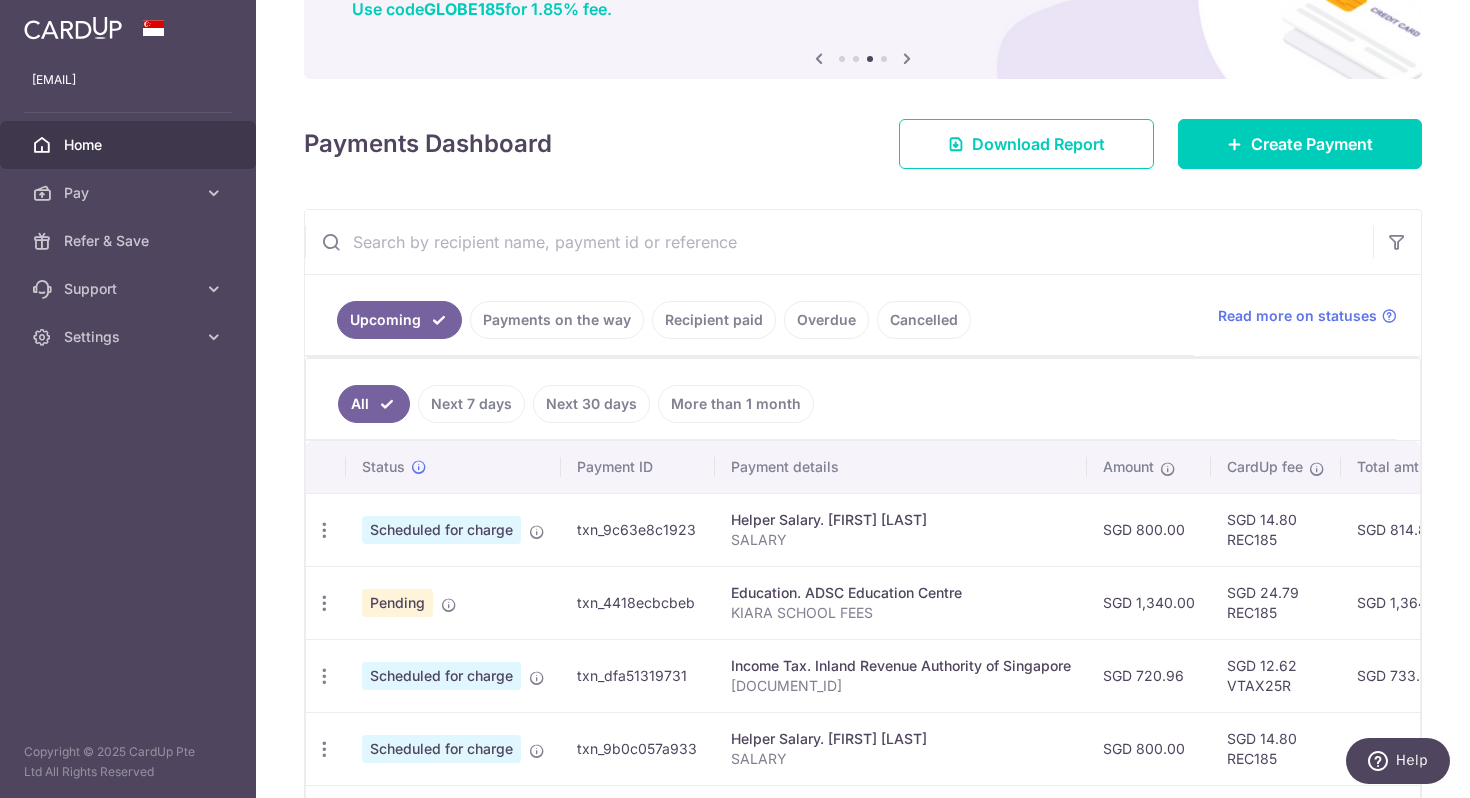 click on "Next 7 days" at bounding box center [471, 404] 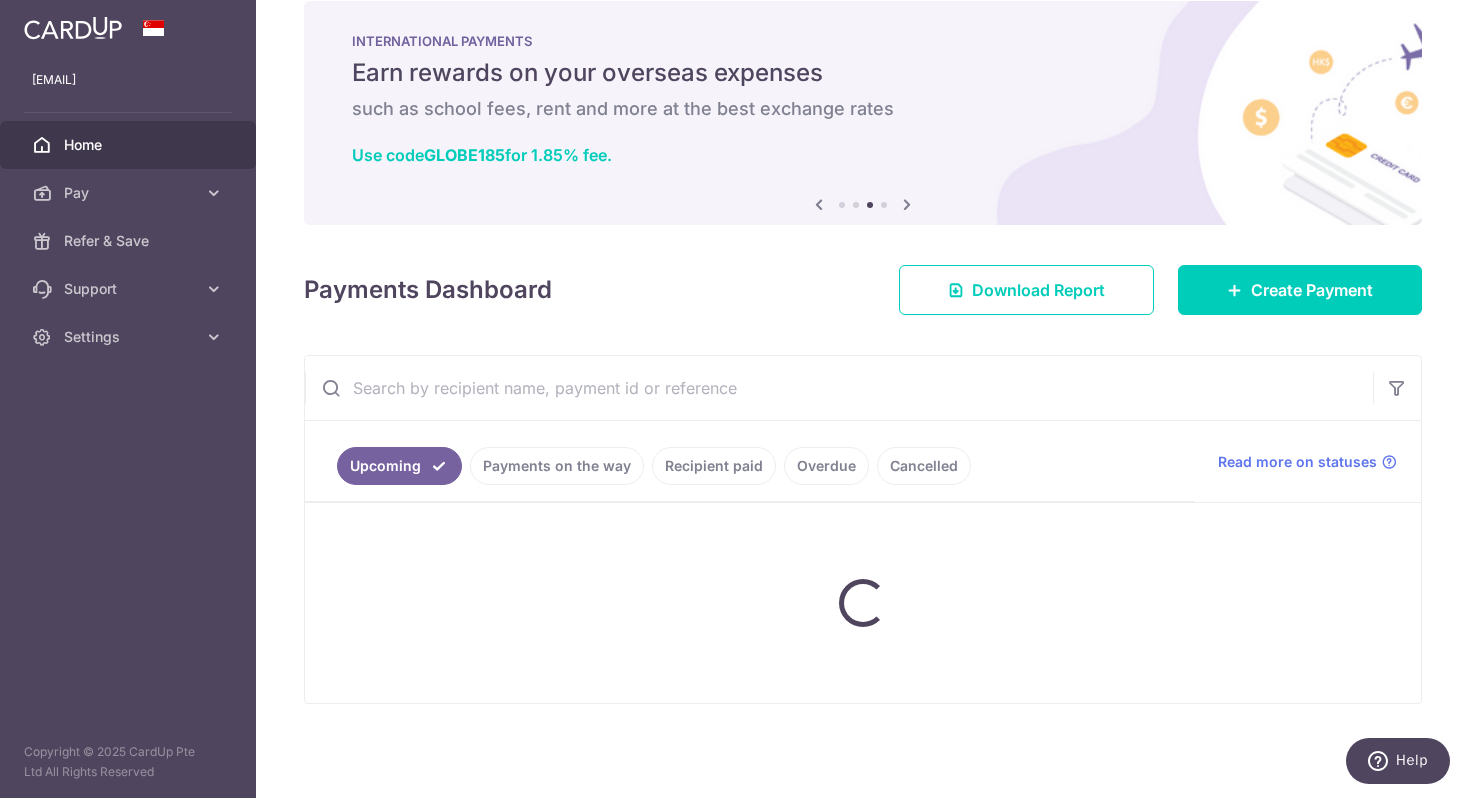 scroll, scrollTop: 177, scrollLeft: 0, axis: vertical 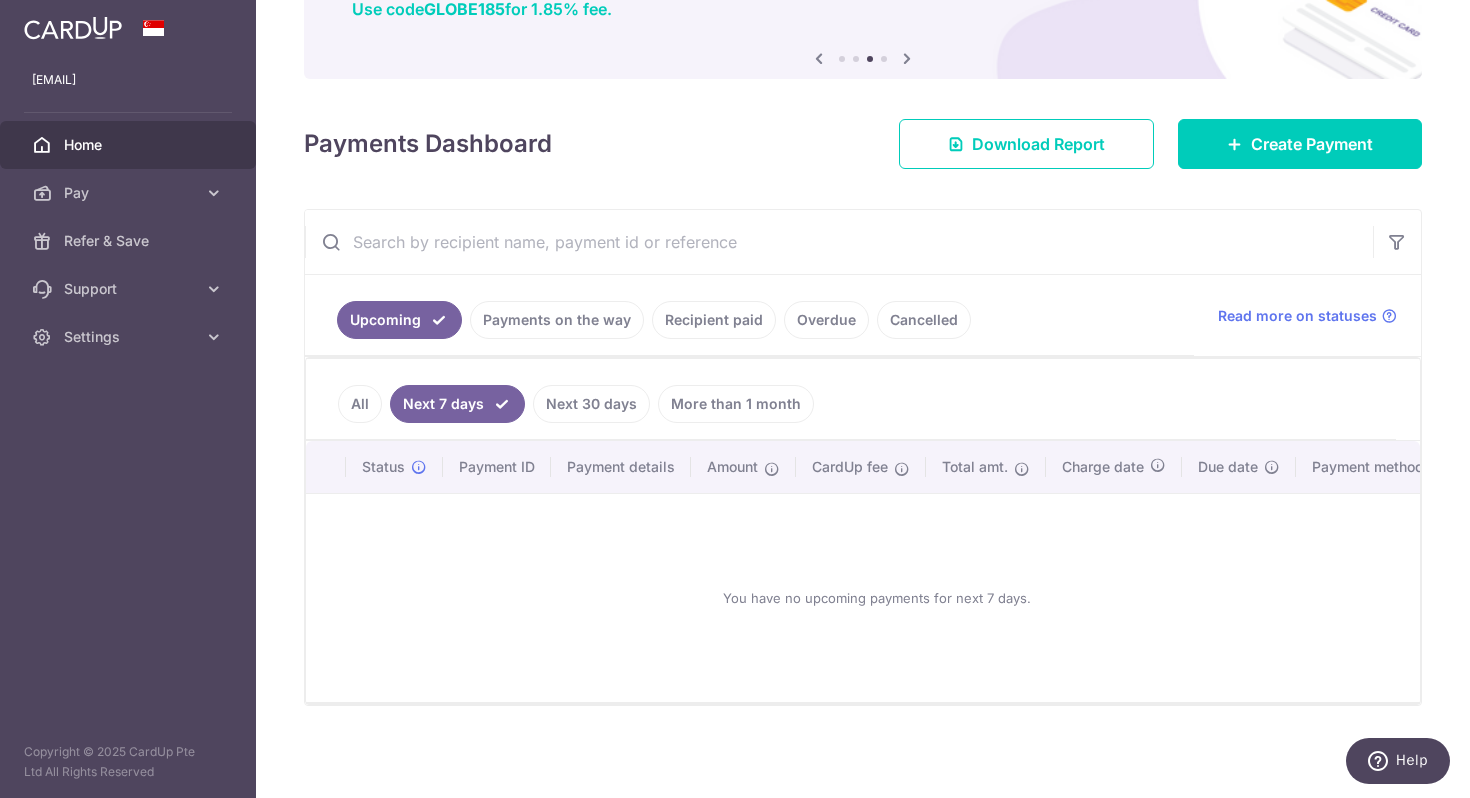 click on "Next 30 days" at bounding box center [591, 404] 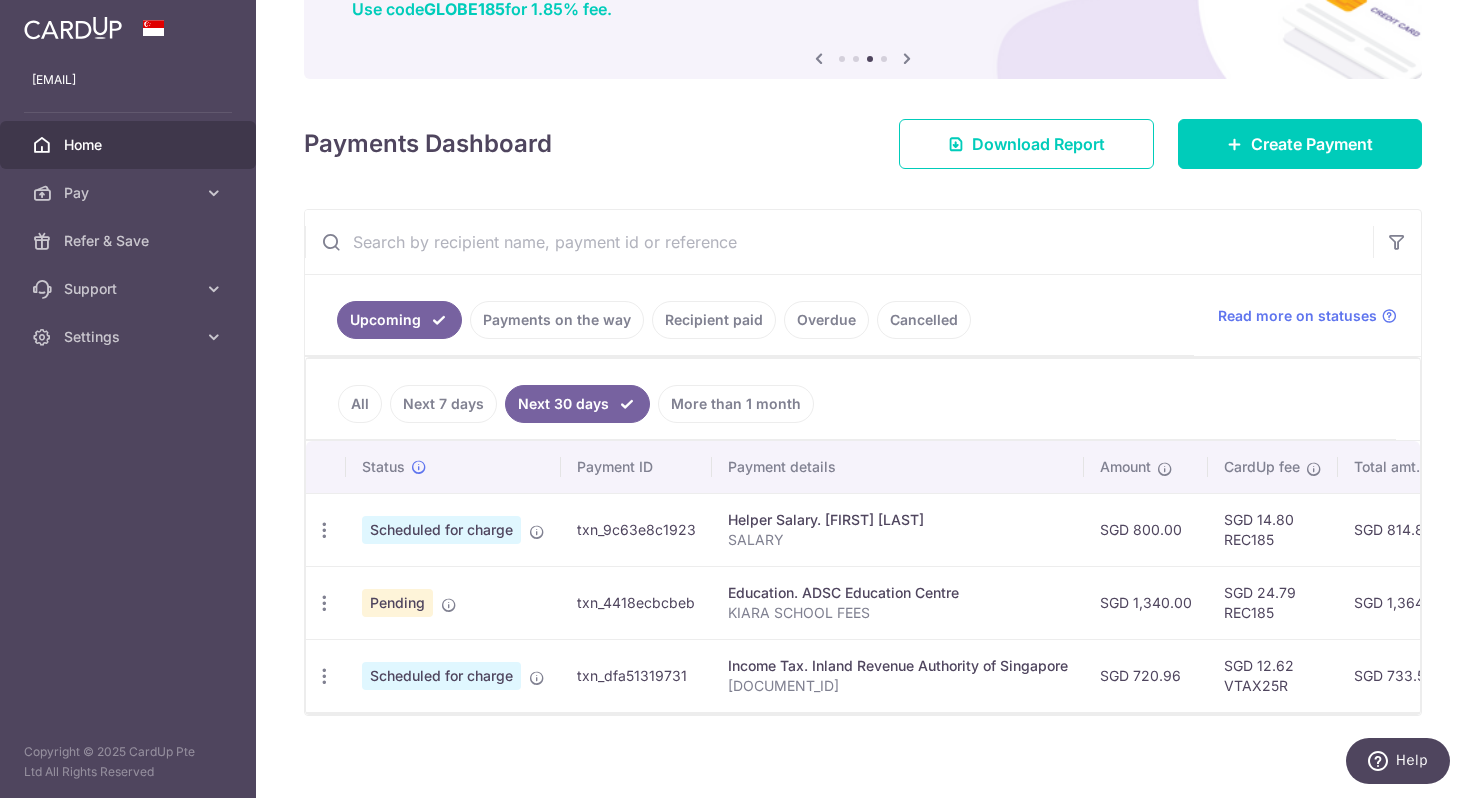 scroll, scrollTop: 189, scrollLeft: 0, axis: vertical 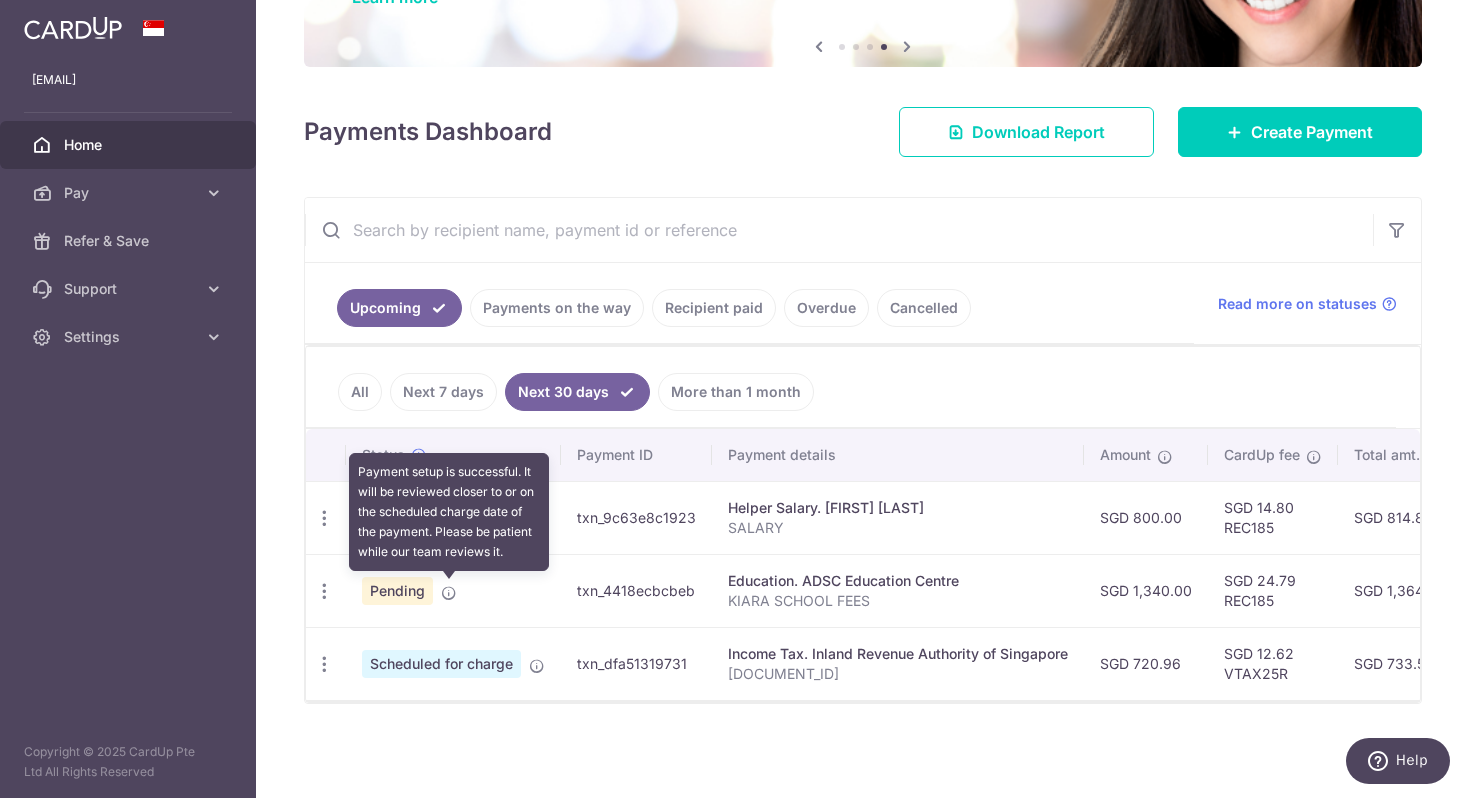 click at bounding box center (449, 593) 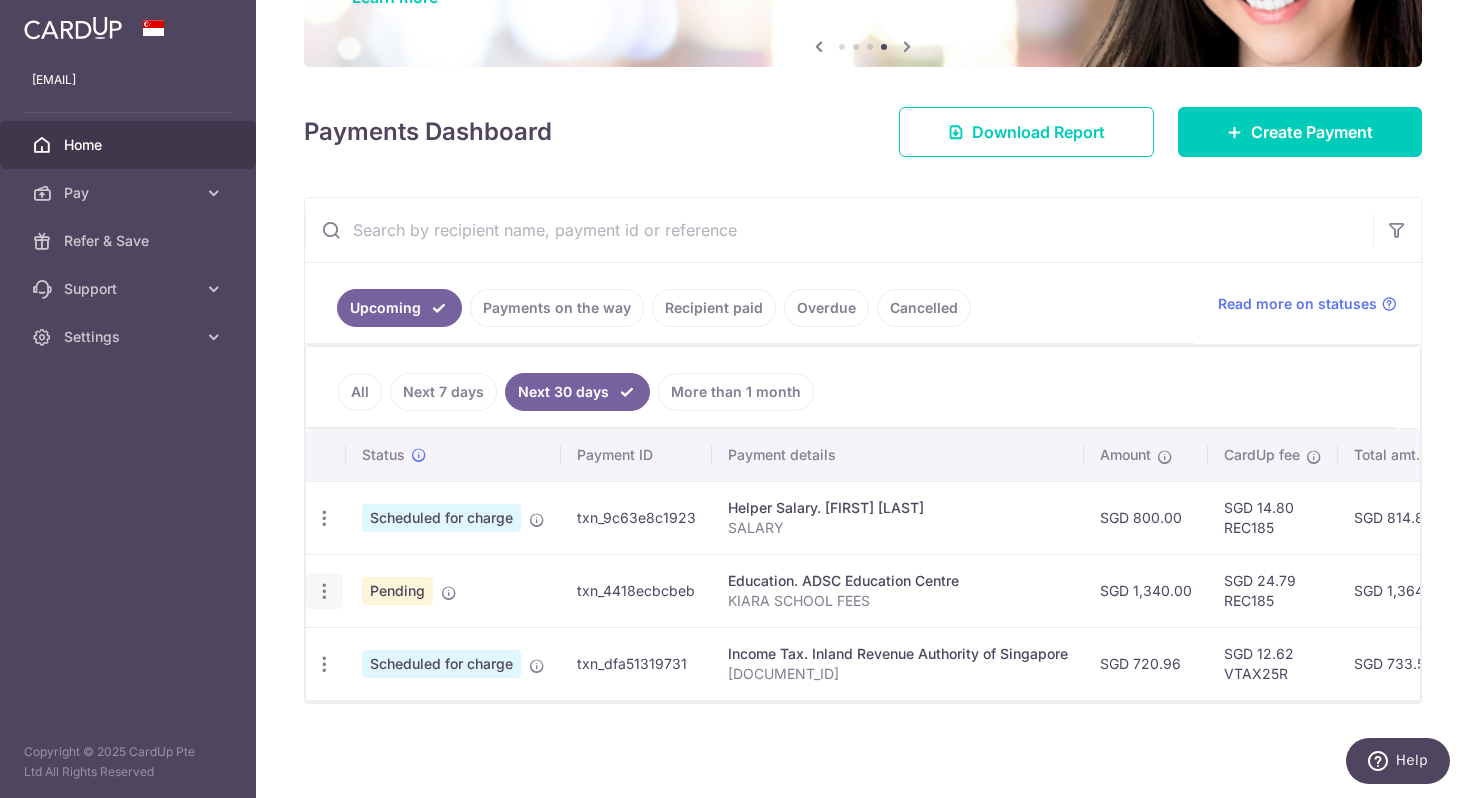 click at bounding box center (324, 518) 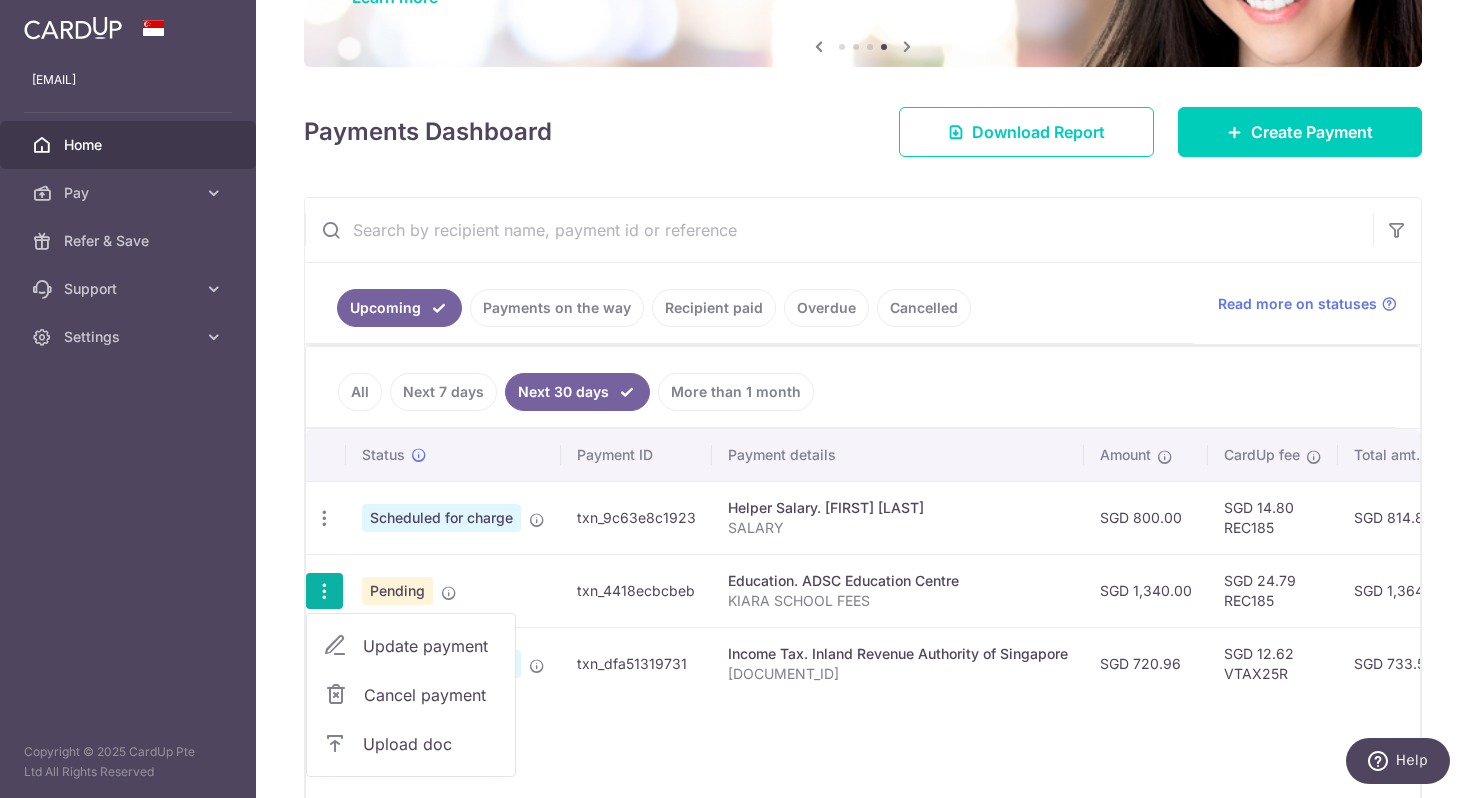 click on "Cancel payment" at bounding box center [431, 695] 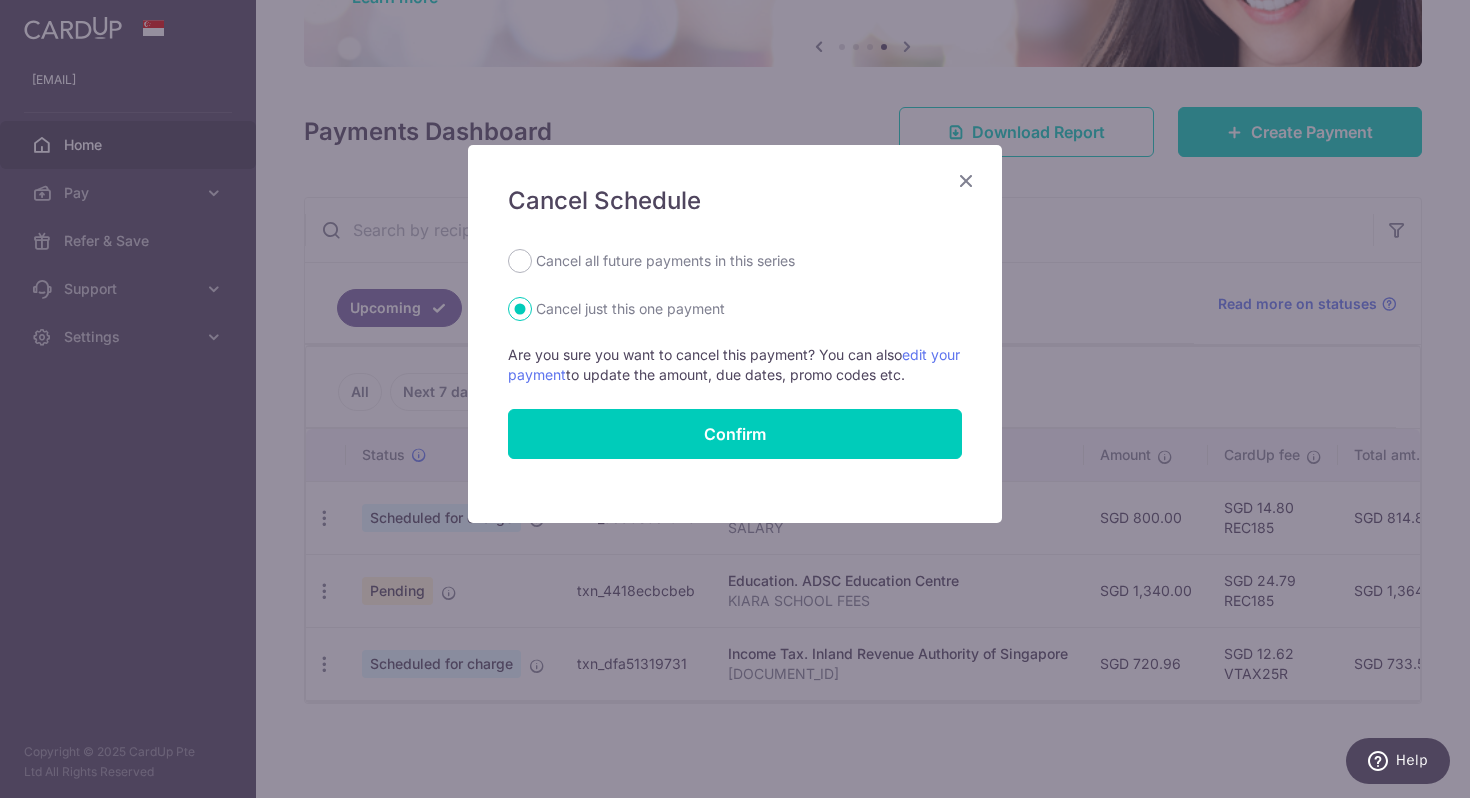 click on "Cancel all future payments in this series
Cancel just this one payment
Are you sure you want to cancel this payment? You can also  edit your payment  to update the amount, due dates, promo codes etc.
Confirm" at bounding box center [735, 354] 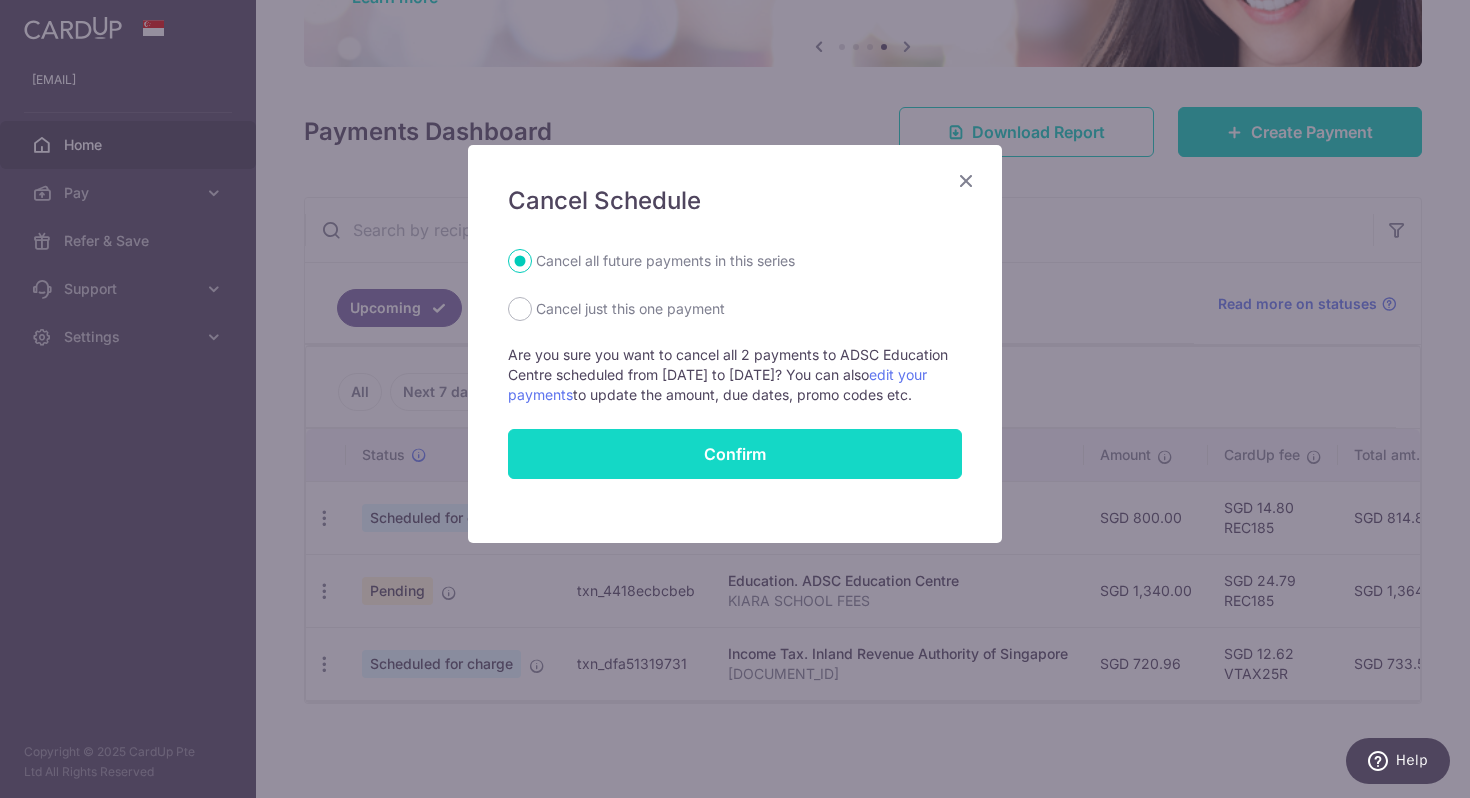 click on "Confirm" at bounding box center (735, 454) 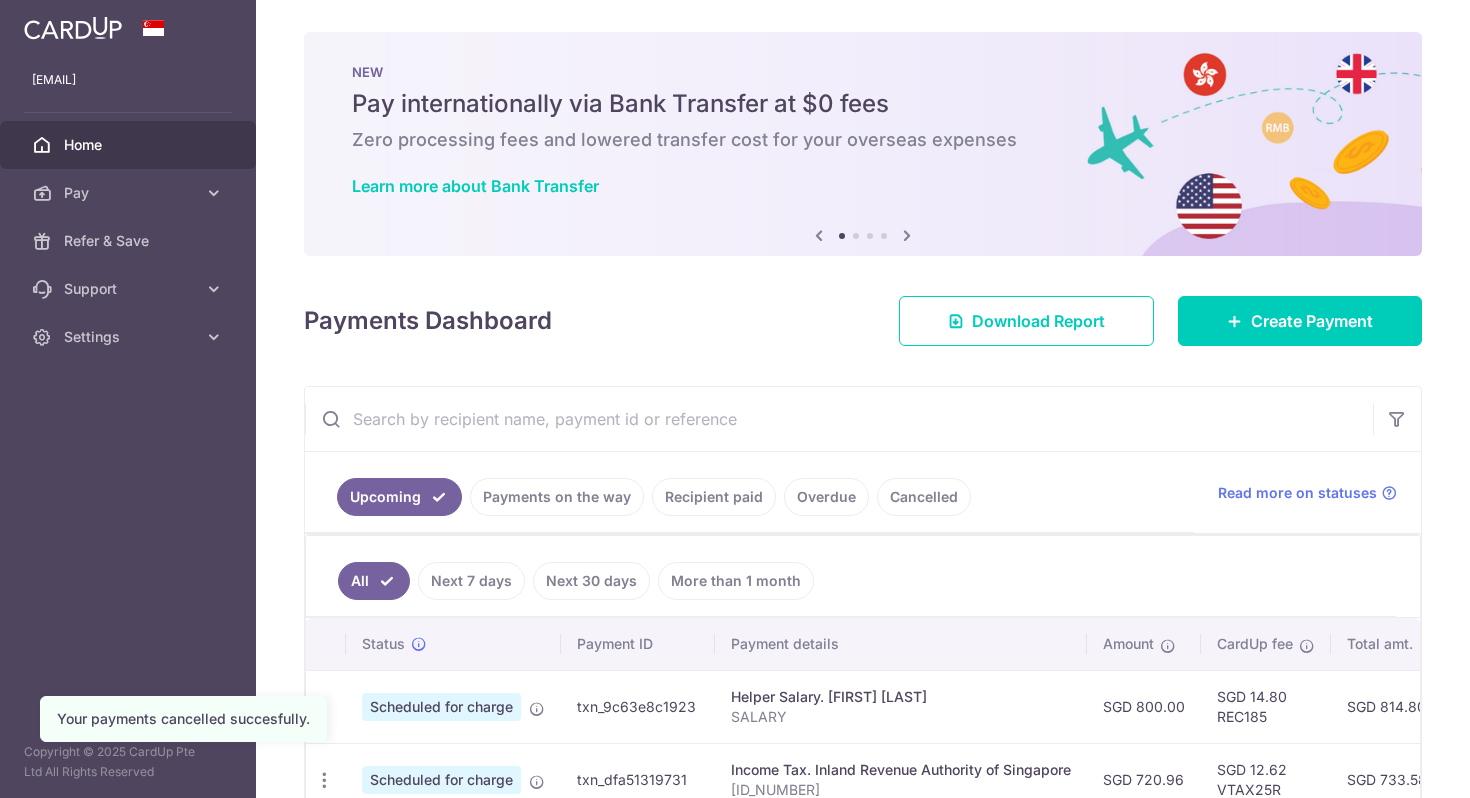 scroll, scrollTop: 0, scrollLeft: 0, axis: both 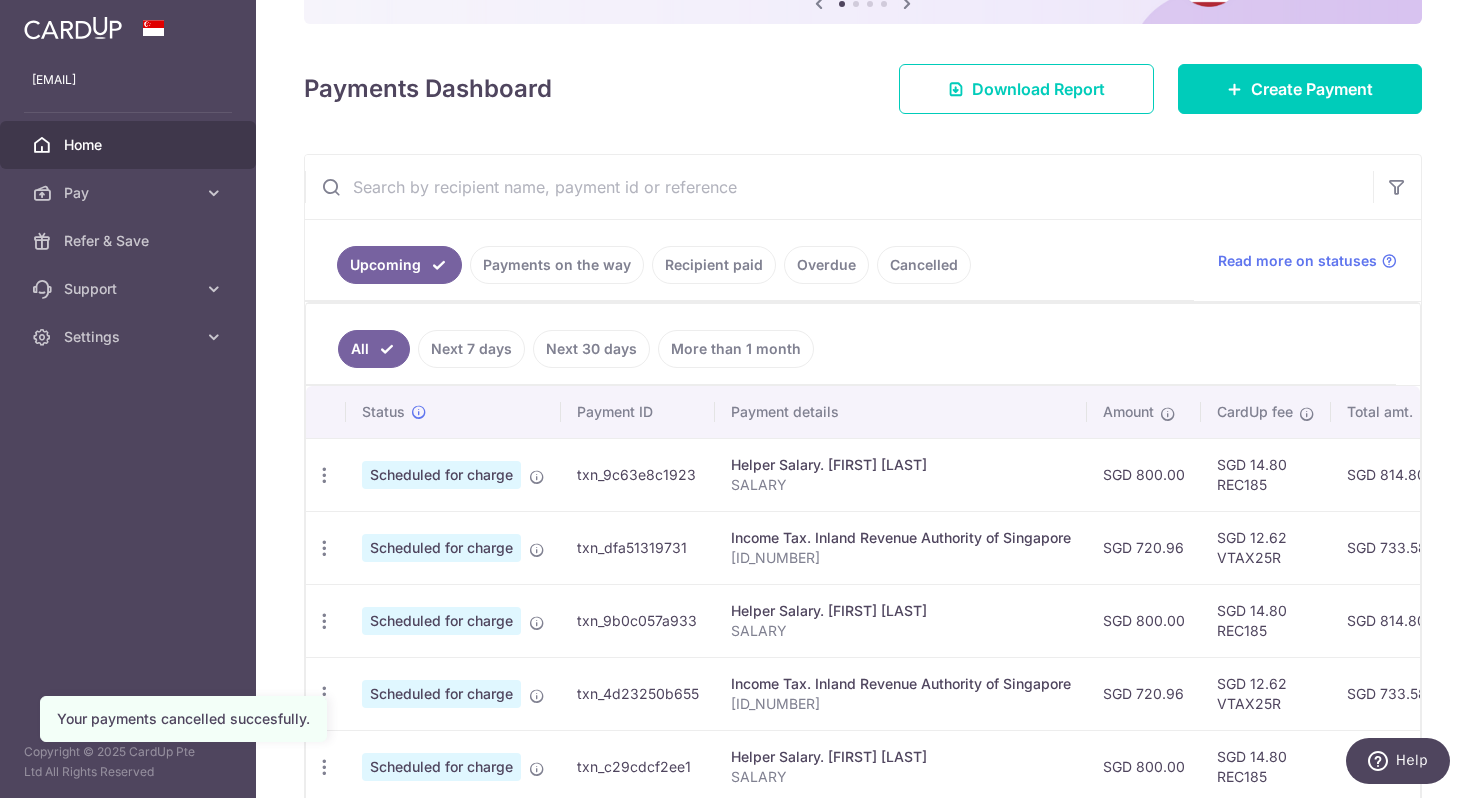 click on "Recipient paid" at bounding box center (714, 265) 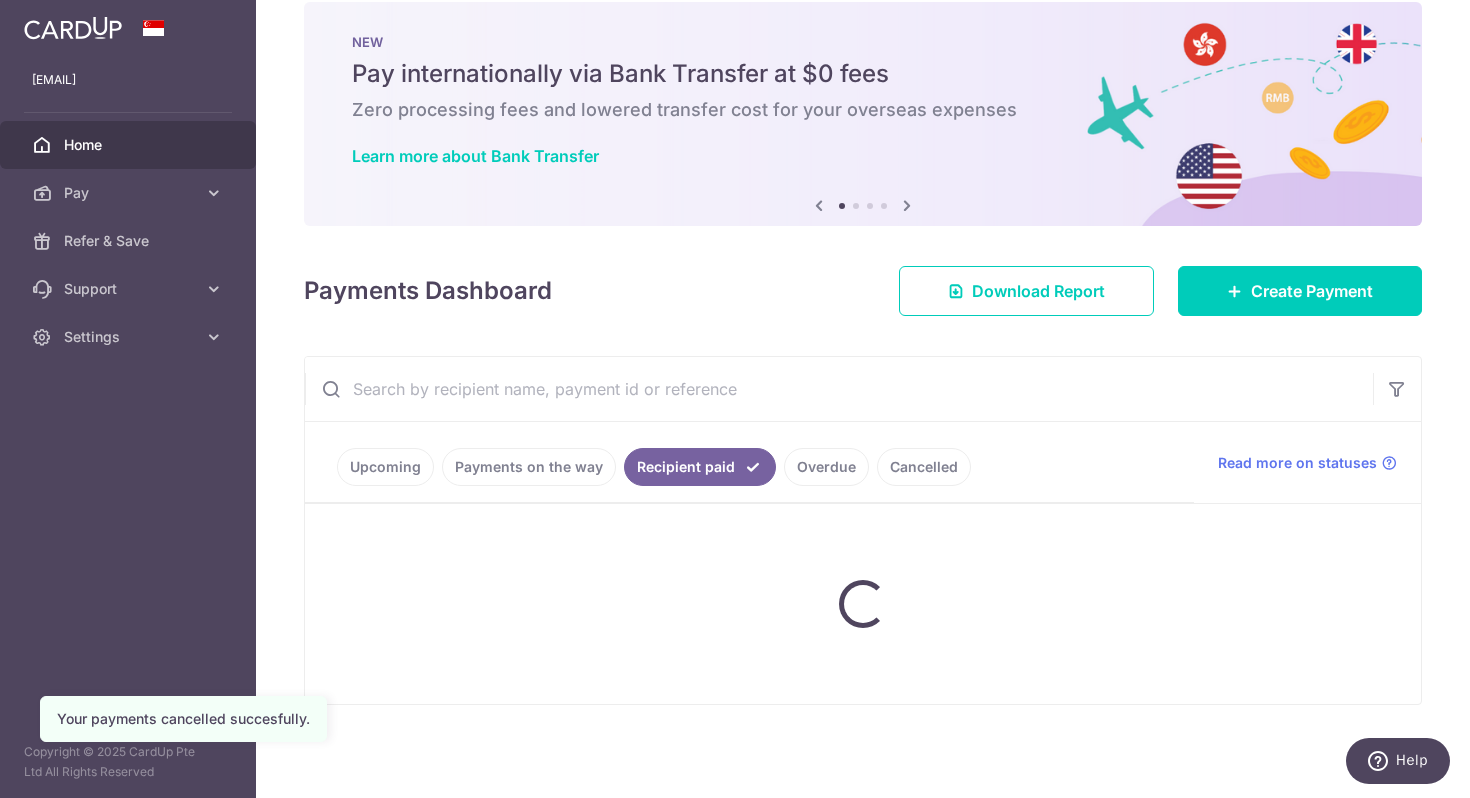scroll, scrollTop: 177, scrollLeft: 0, axis: vertical 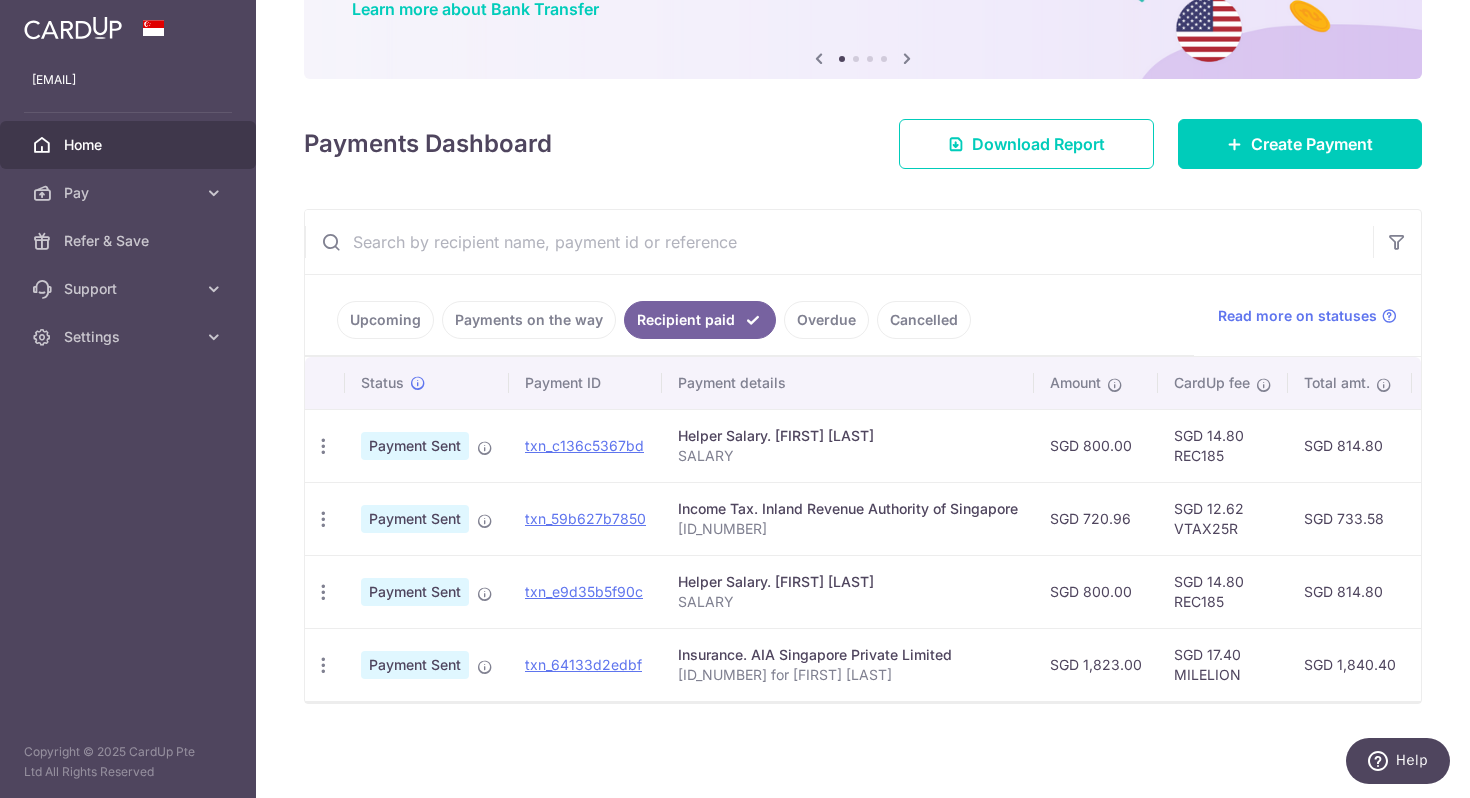 click on "Payment Sent" at bounding box center [415, 519] 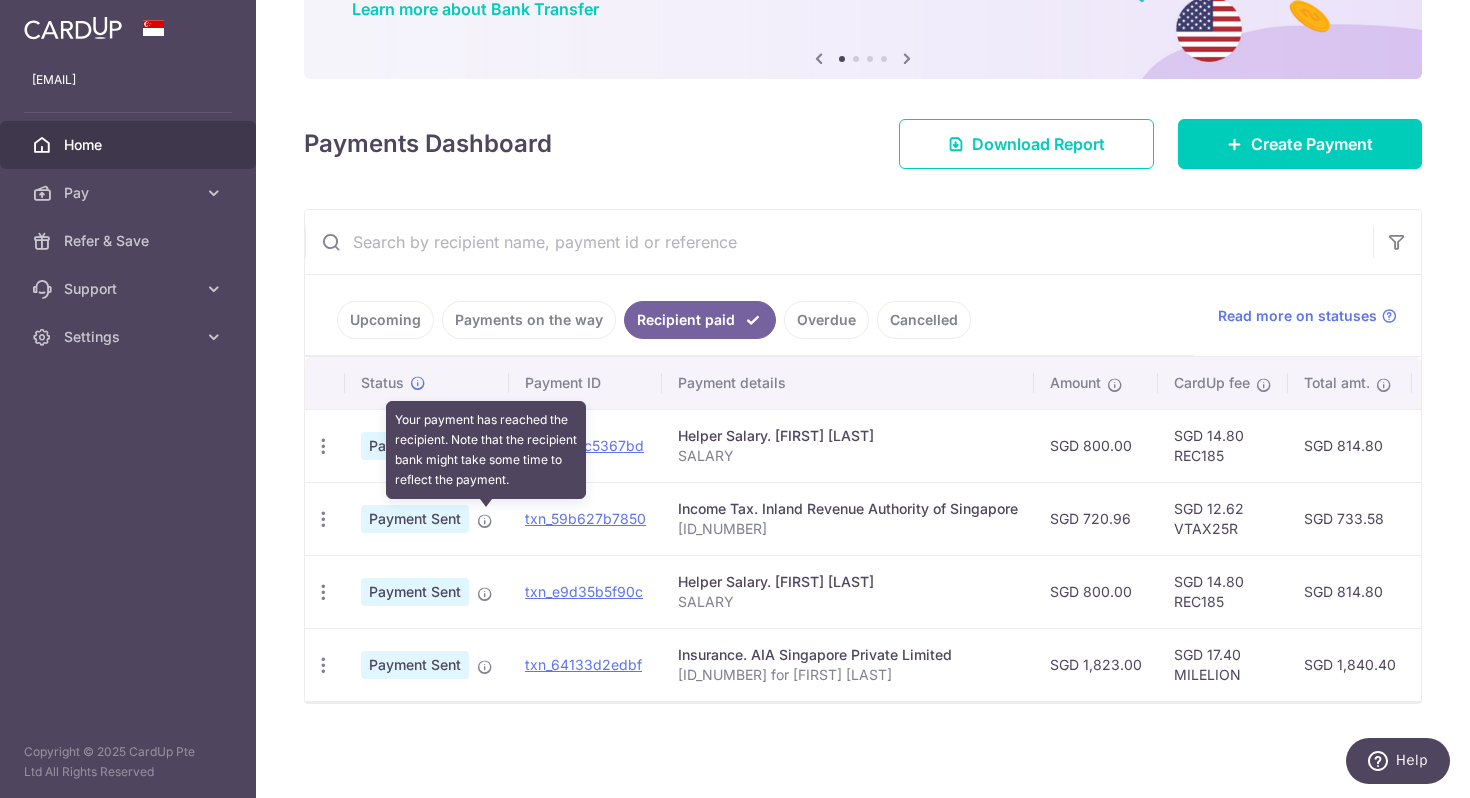 click at bounding box center (485, 521) 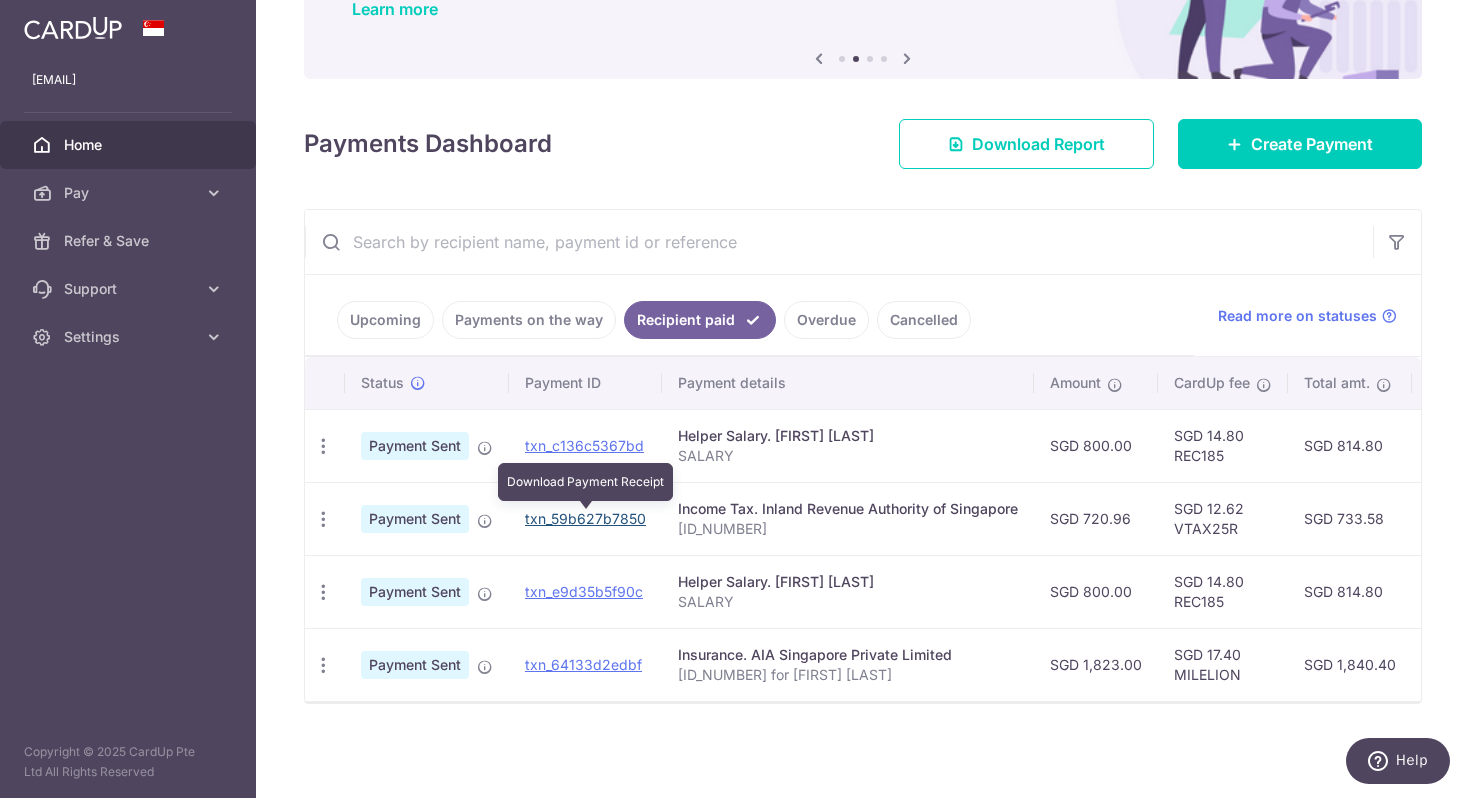 click on "txn_59b627b7850" at bounding box center [585, 518] 